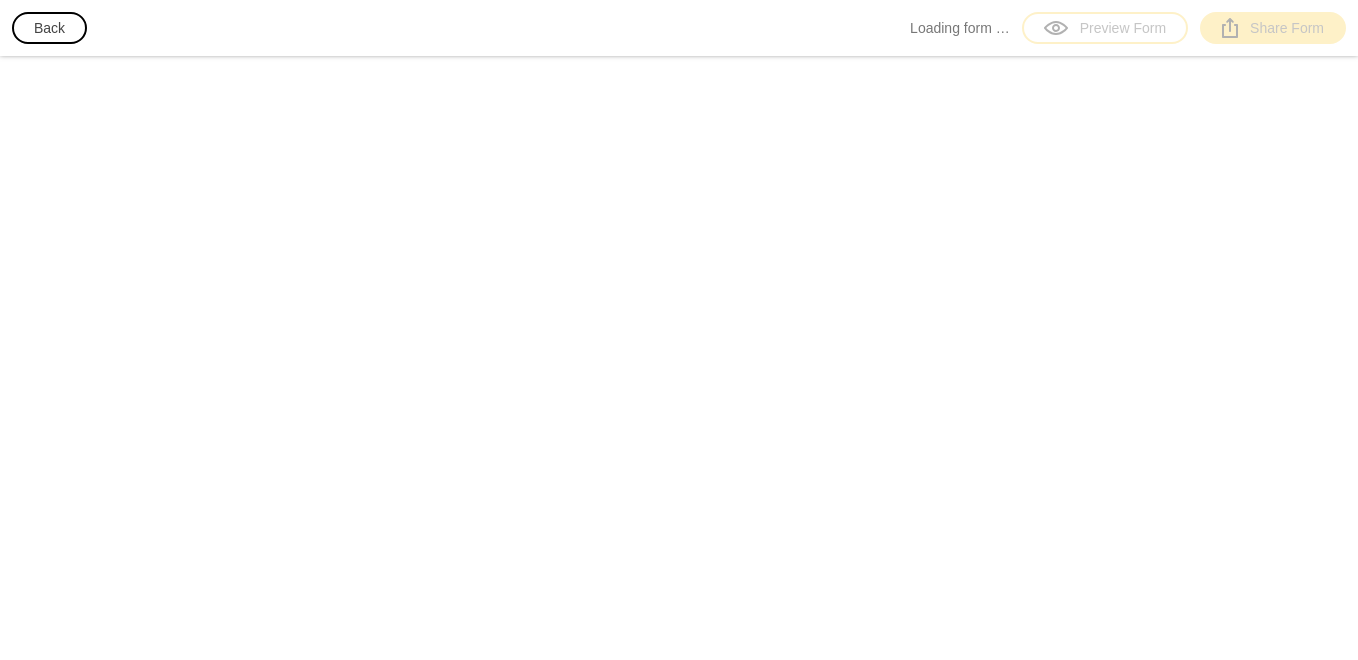 scroll, scrollTop: 0, scrollLeft: 0, axis: both 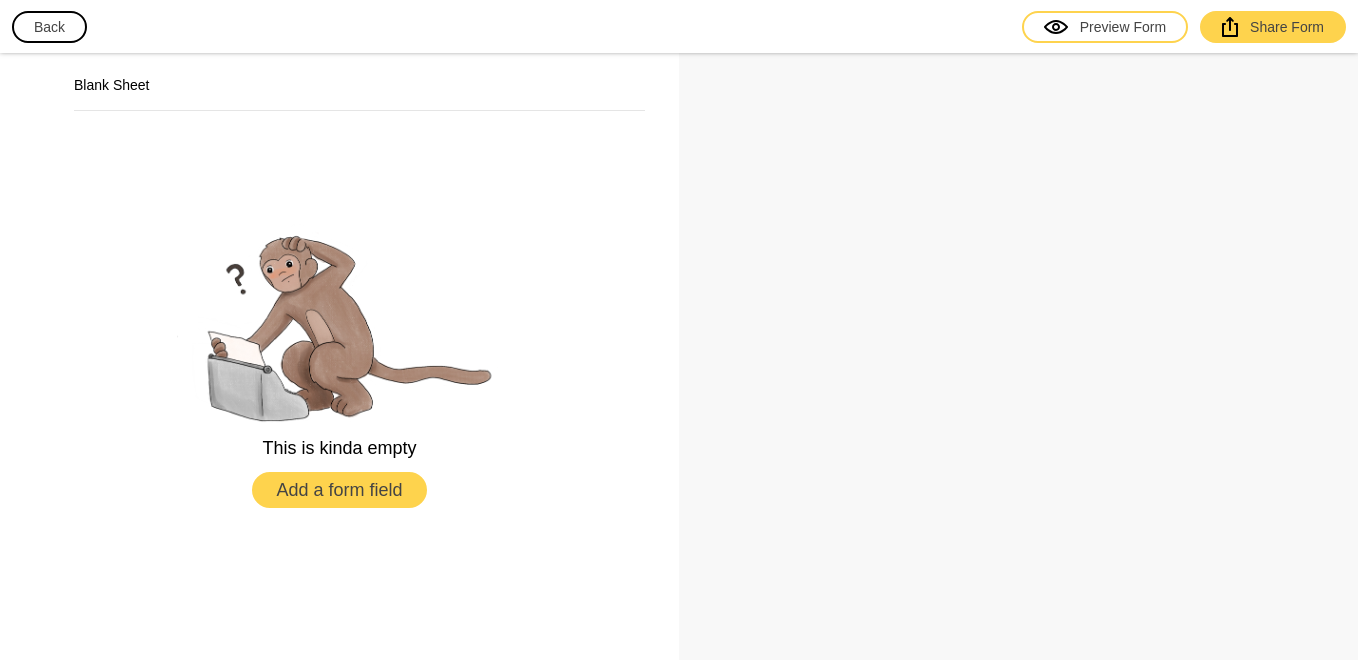 click on "Back" at bounding box center (49, 27) 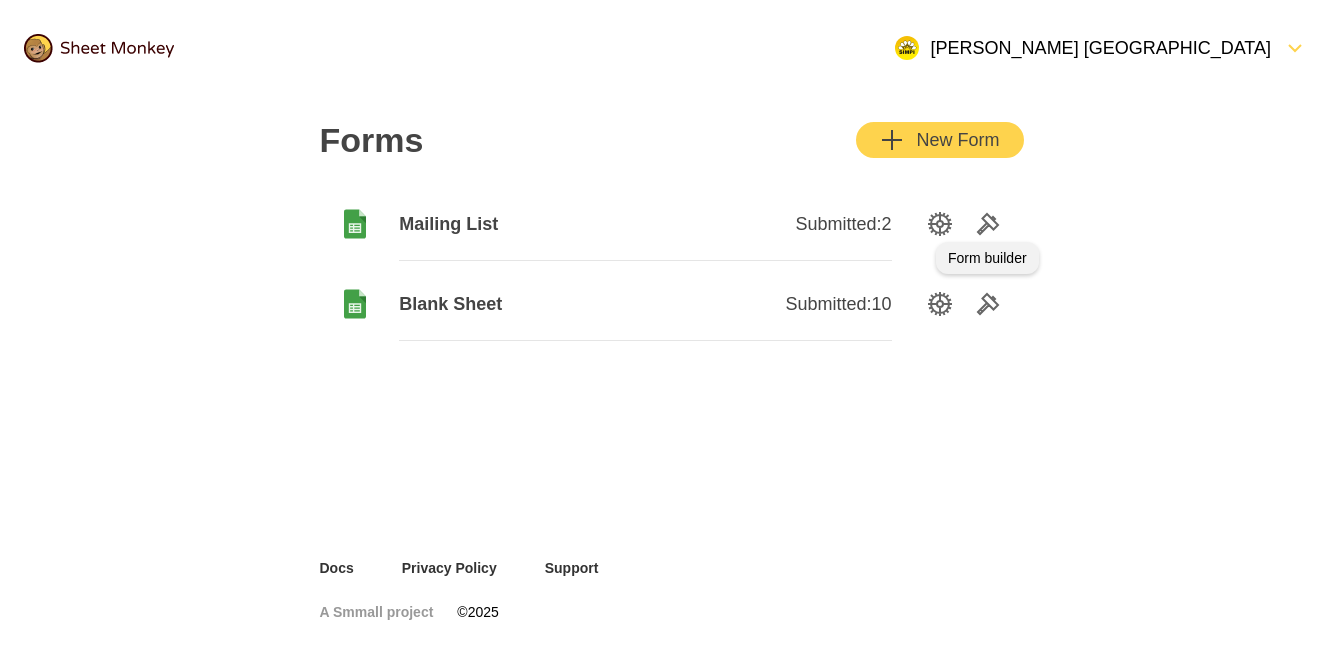 click 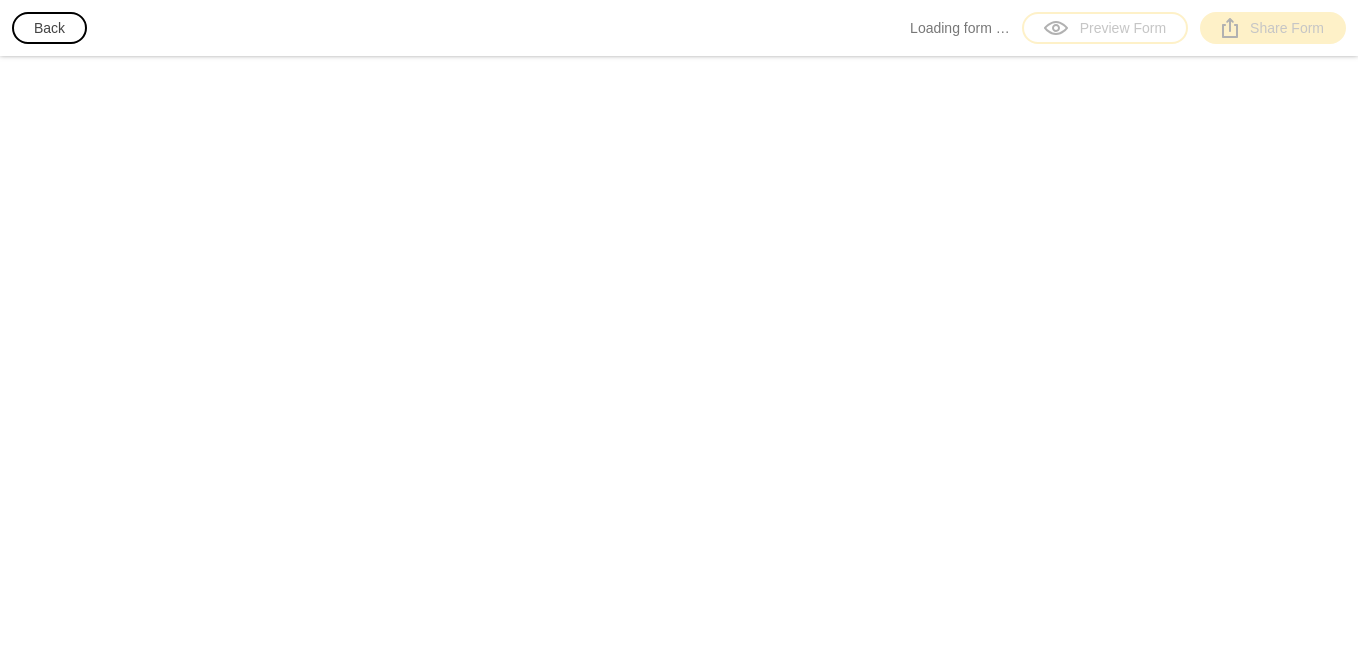 scroll, scrollTop: 0, scrollLeft: 0, axis: both 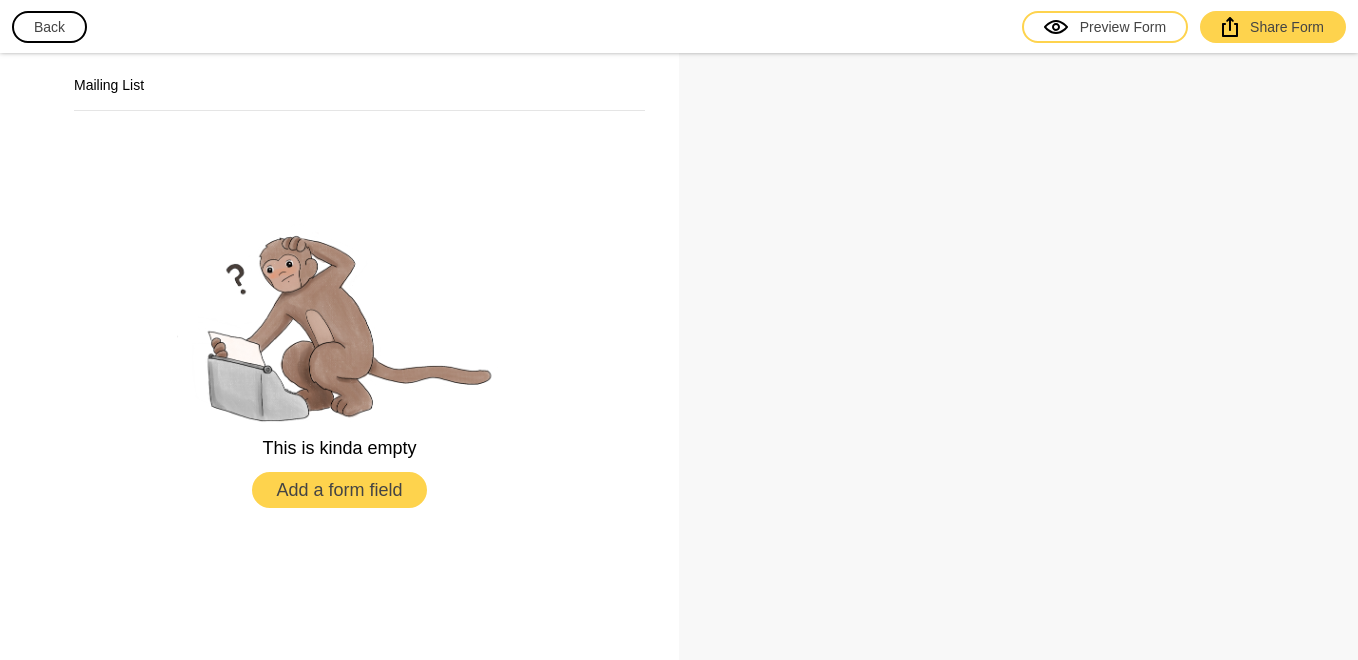 click on "Add a form field" at bounding box center [339, 490] 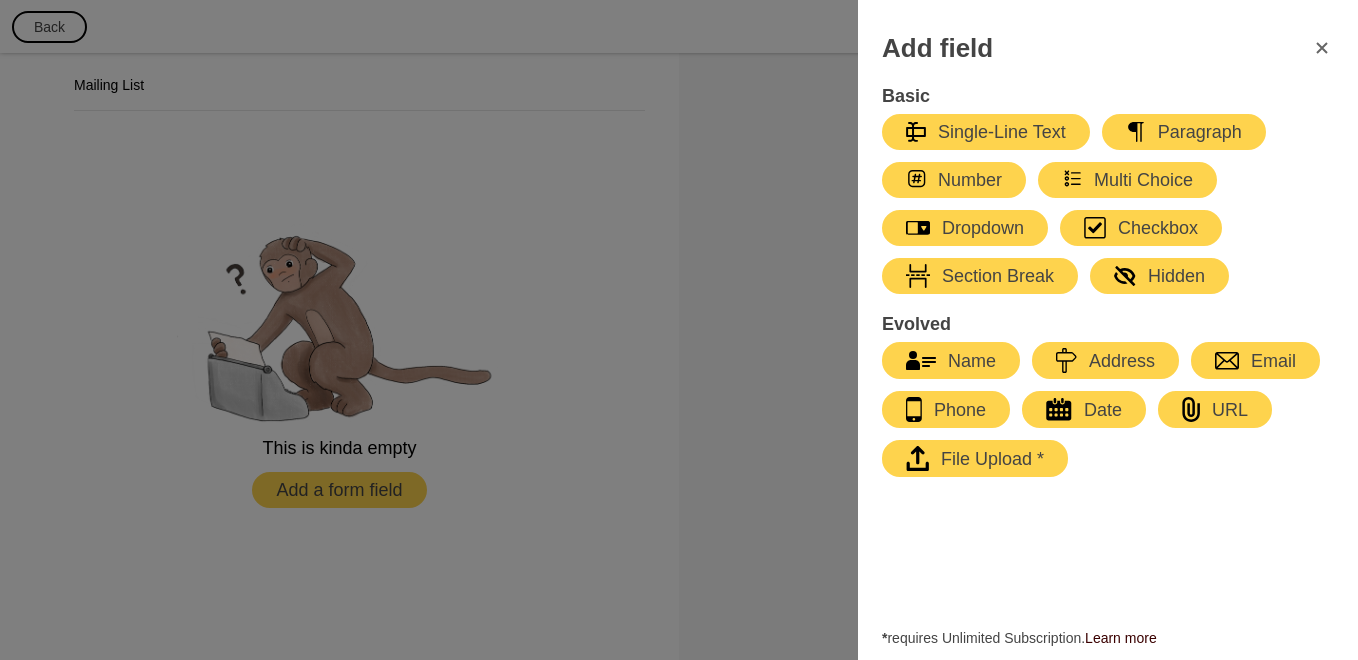 click on "Name" at bounding box center [951, 361] 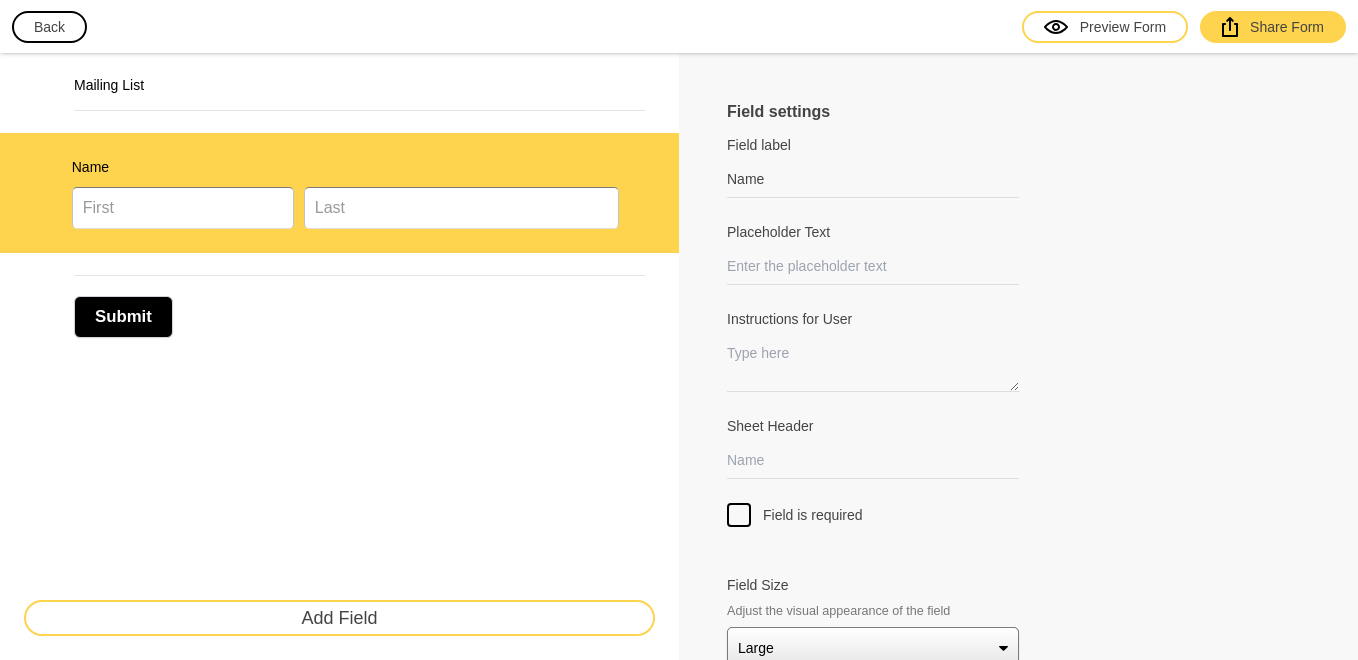 scroll, scrollTop: 57, scrollLeft: 0, axis: vertical 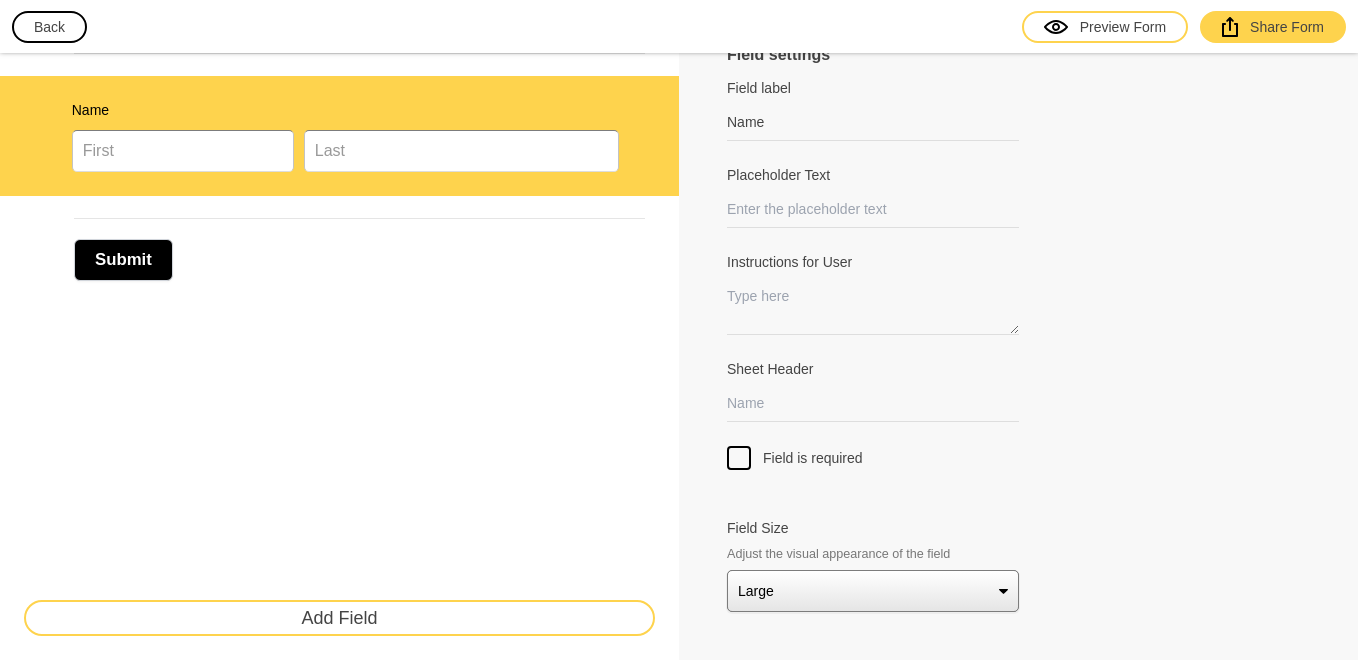 click on "Add Field" at bounding box center [339, 618] 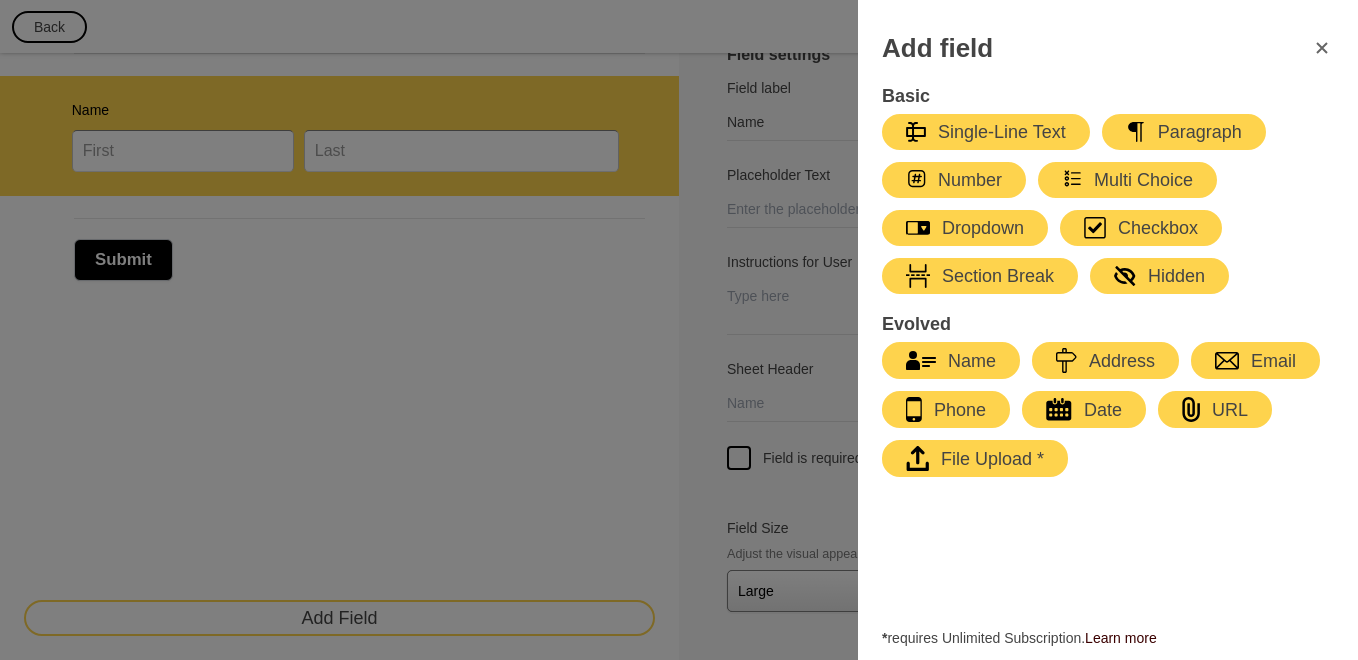 click at bounding box center (1245, 361) 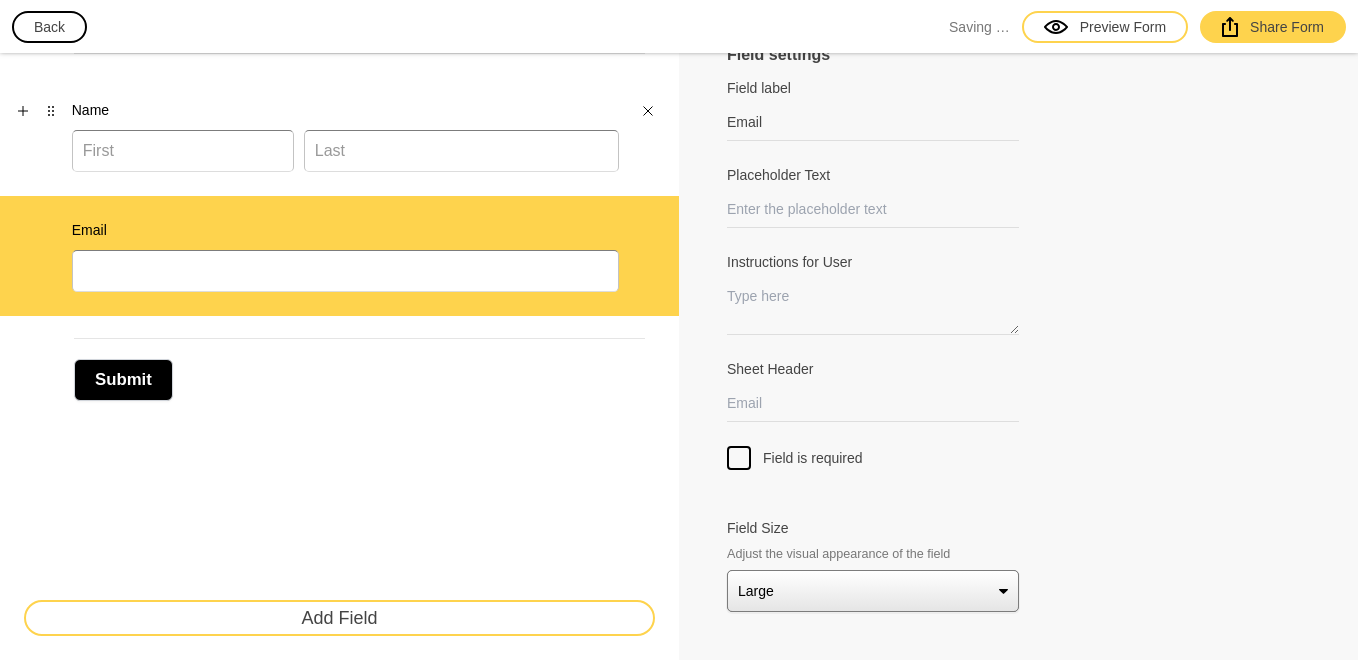 click on "Name" at bounding box center (345, 110) 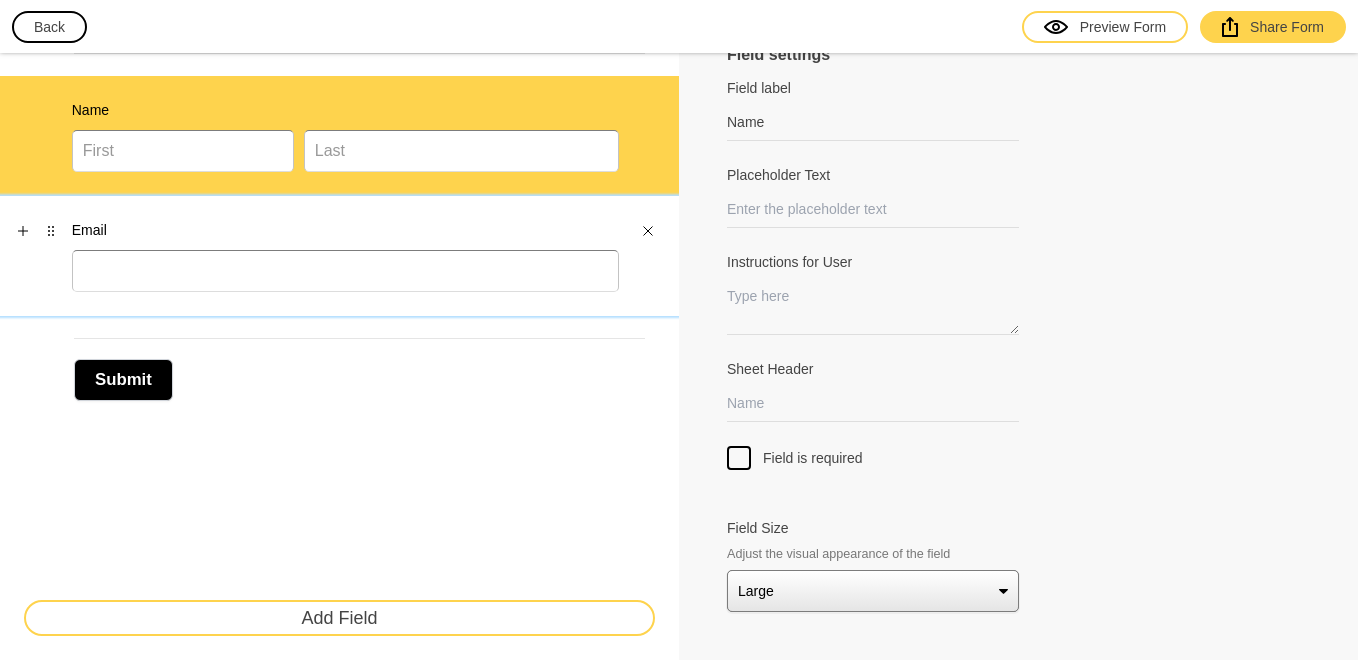 click on "Email" at bounding box center [339, 256] 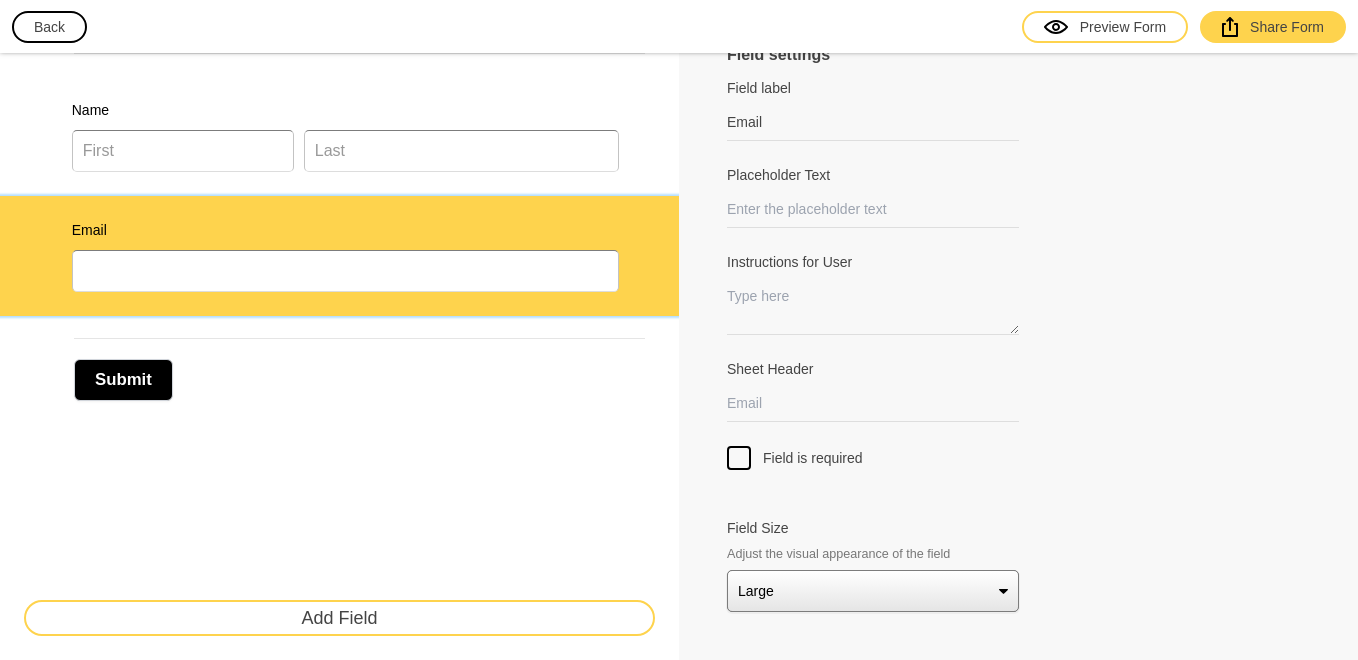 click on "Add Field" at bounding box center [339, 618] 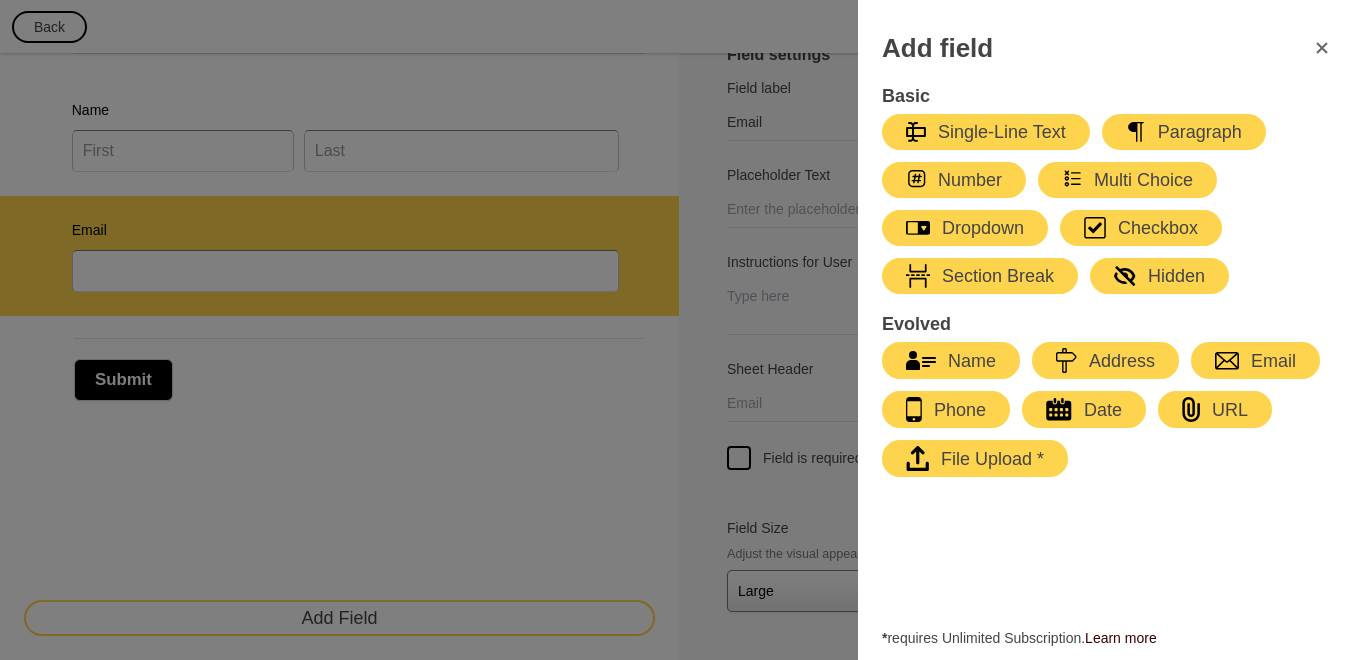 click on "Paragraph" at bounding box center [1184, 132] 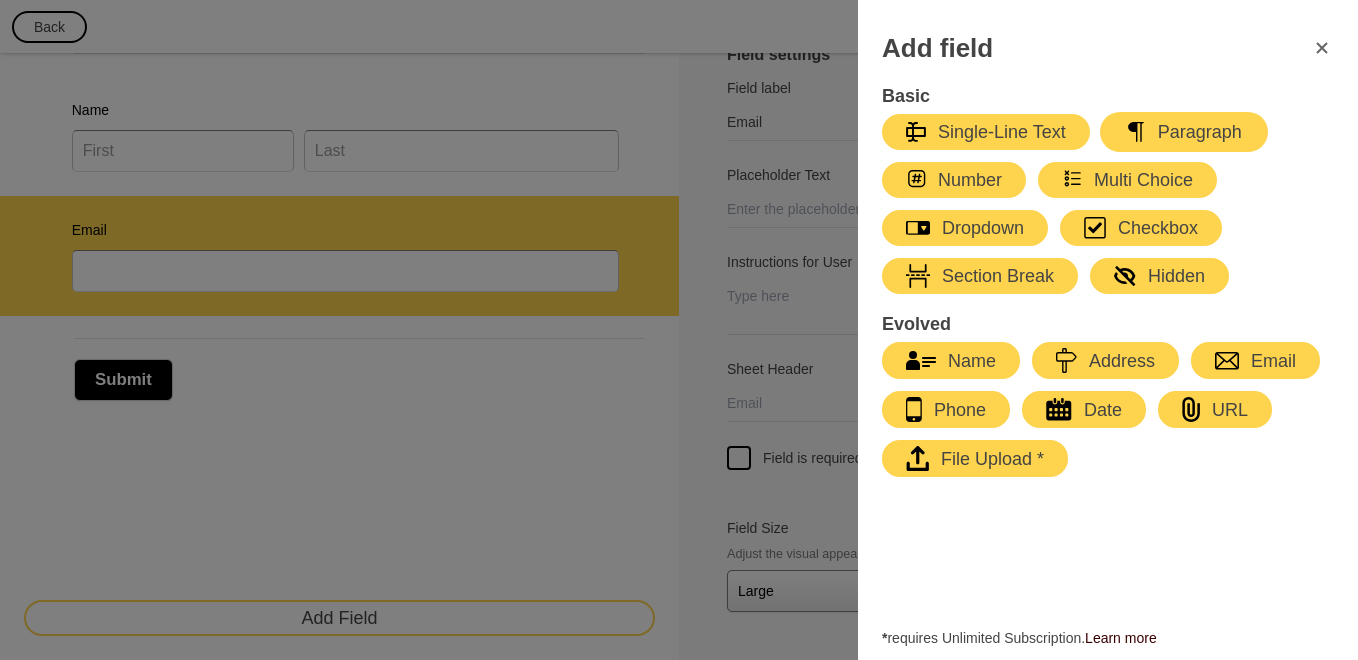 type on "Paragraph" 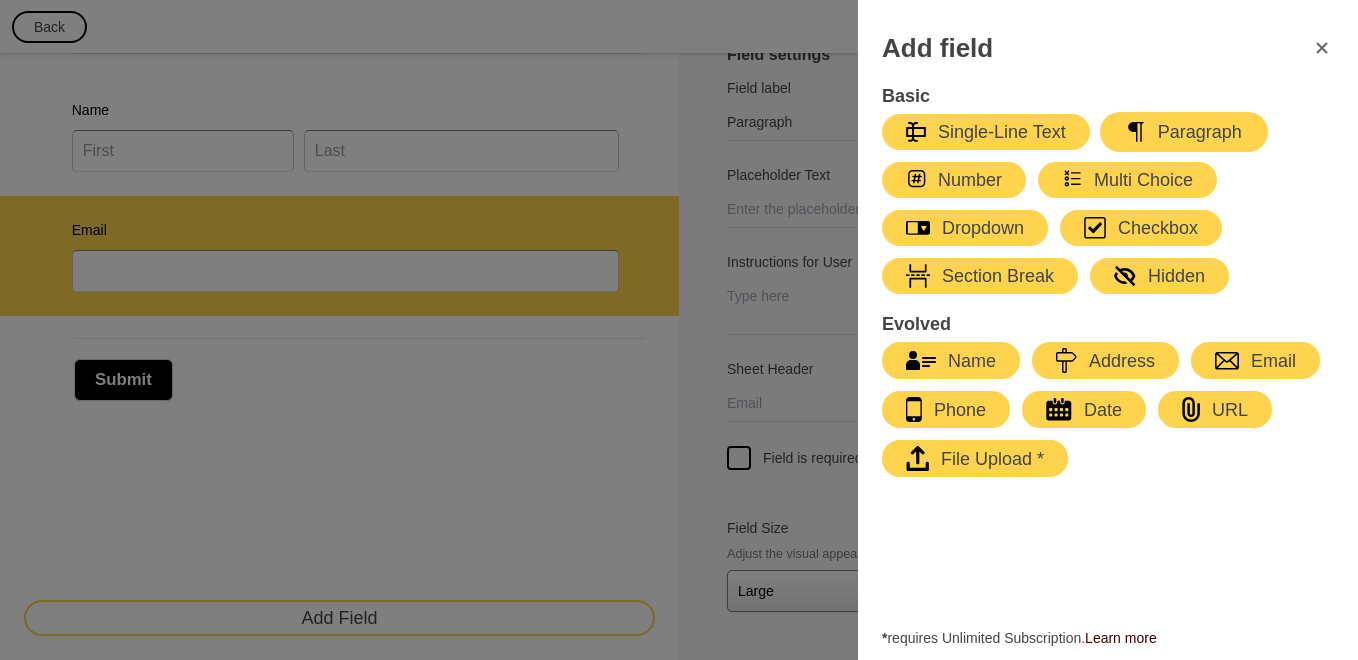select on "large" 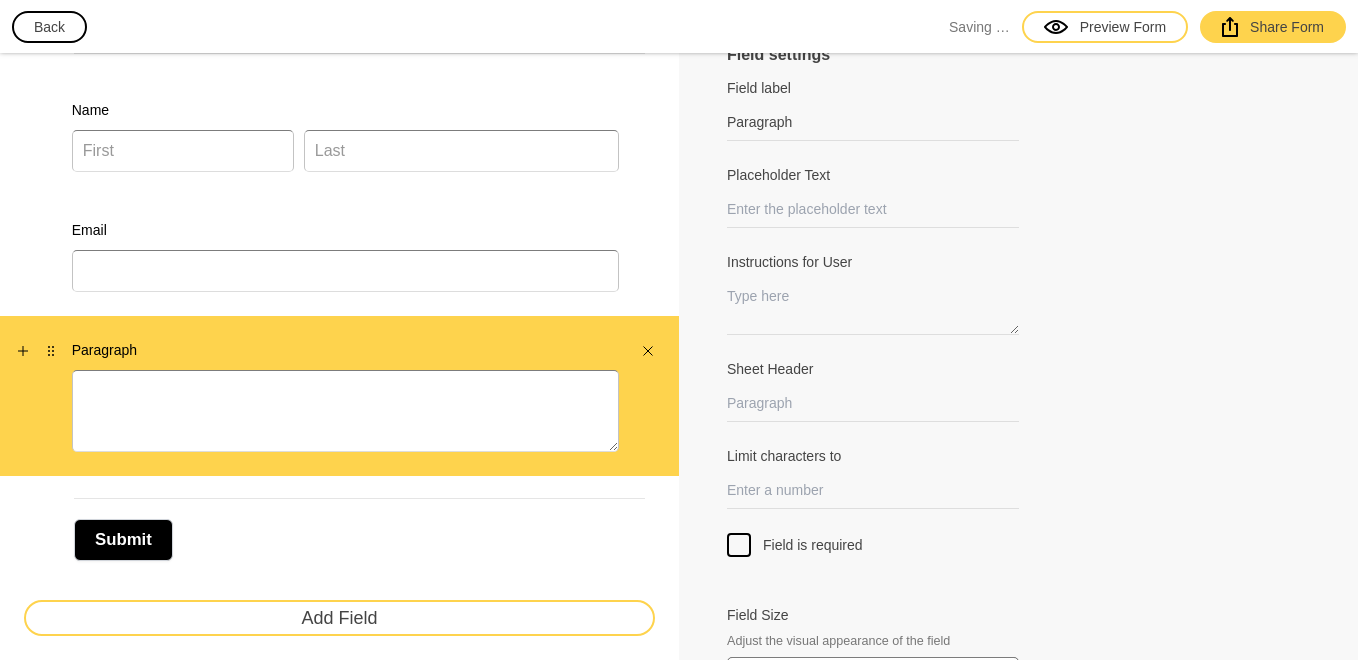 click on "Paragraph" at bounding box center (339, 396) 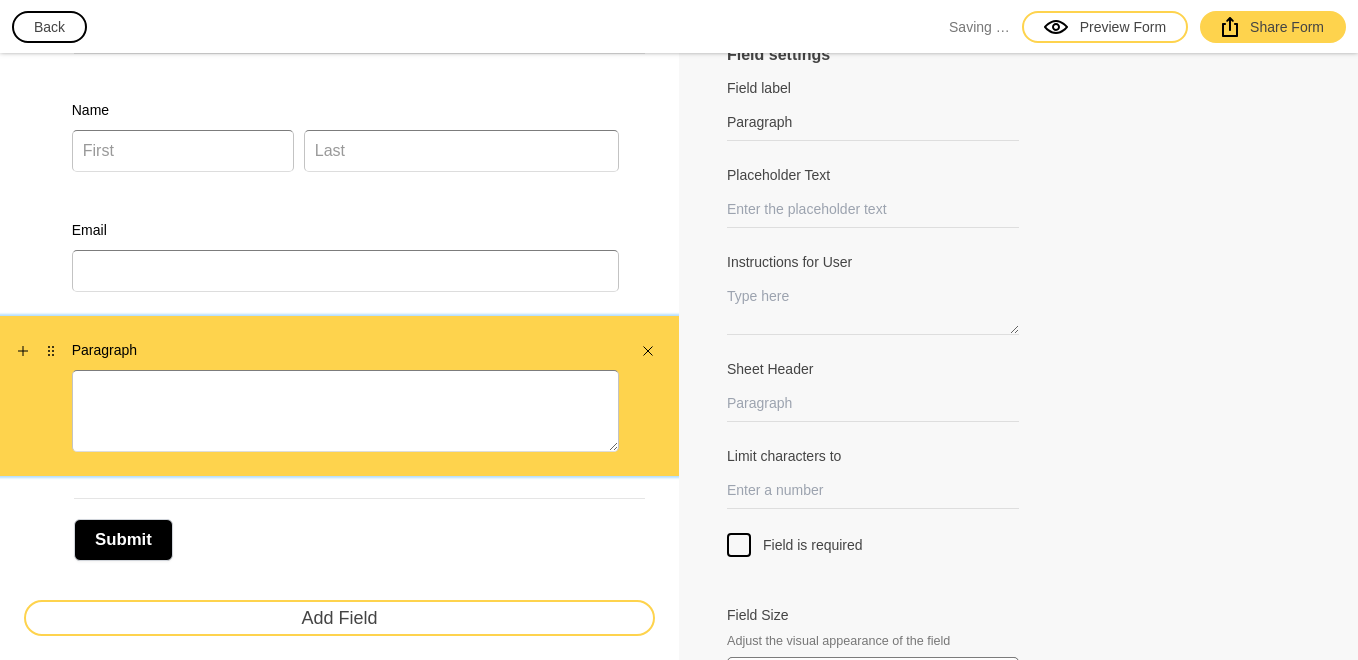click on "Paragraph" at bounding box center [345, 350] 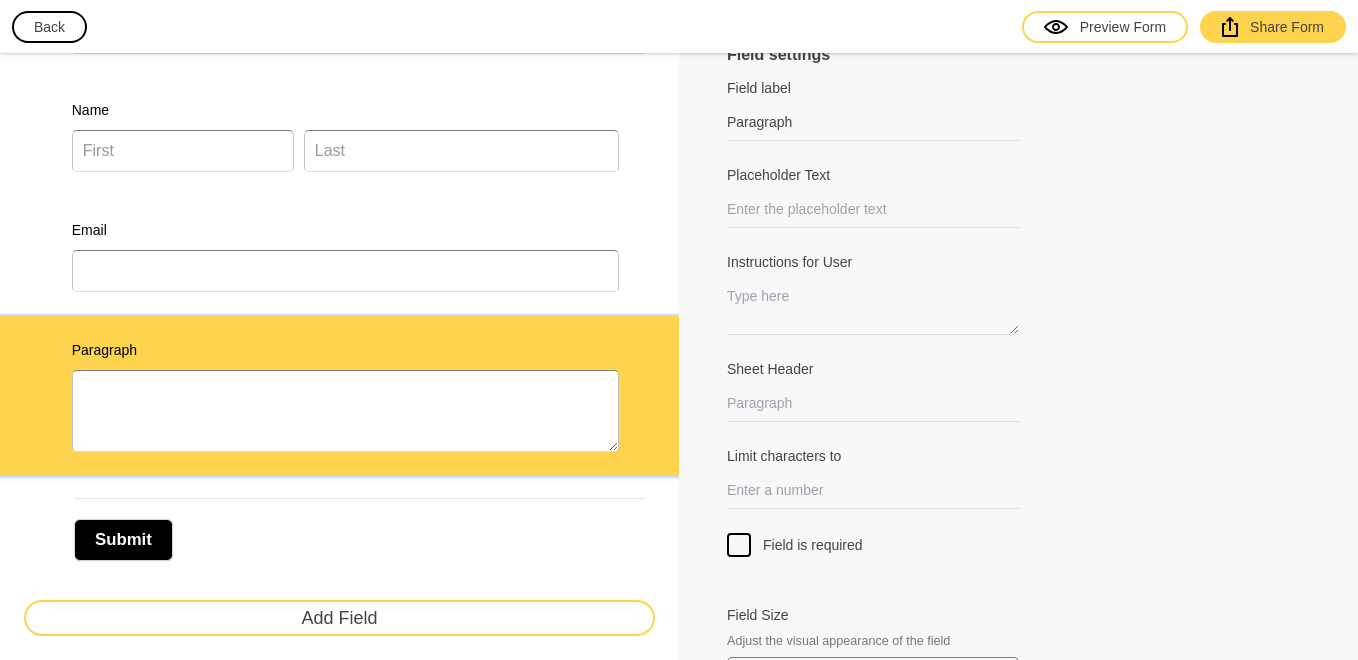 scroll, scrollTop: 0, scrollLeft: 0, axis: both 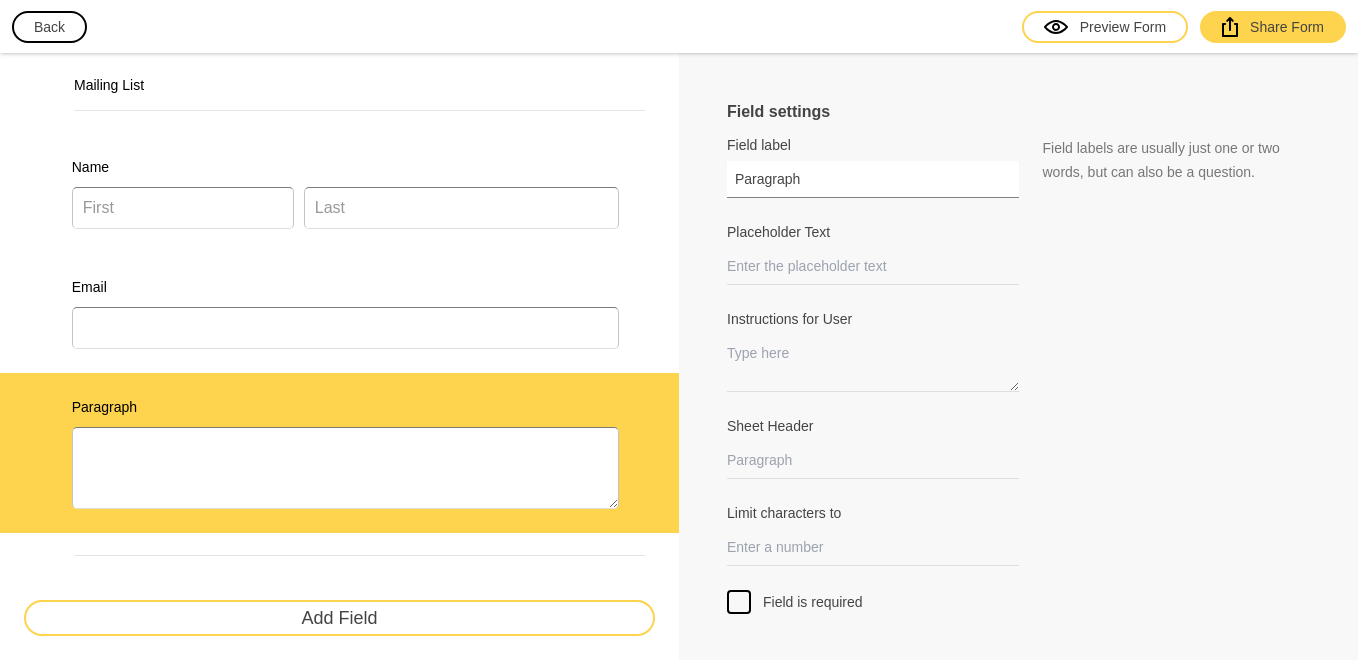 click on "Paragraph" at bounding box center (873, 179) 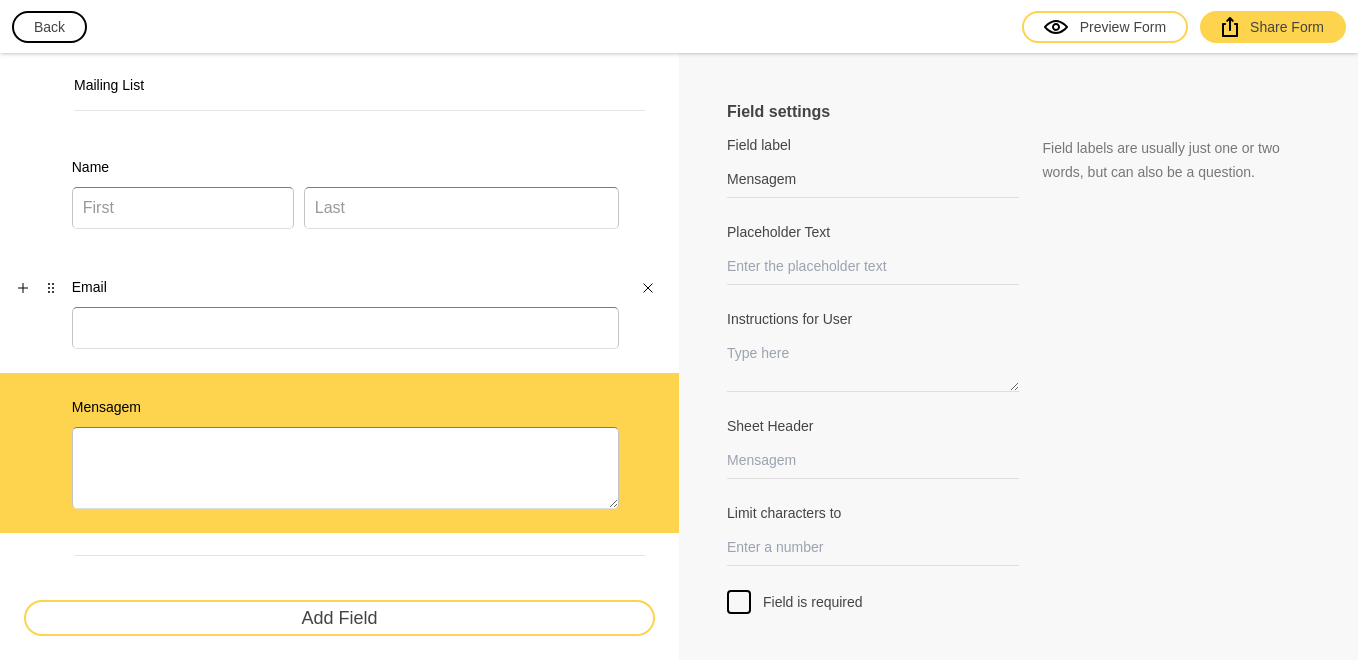 click on "Email" 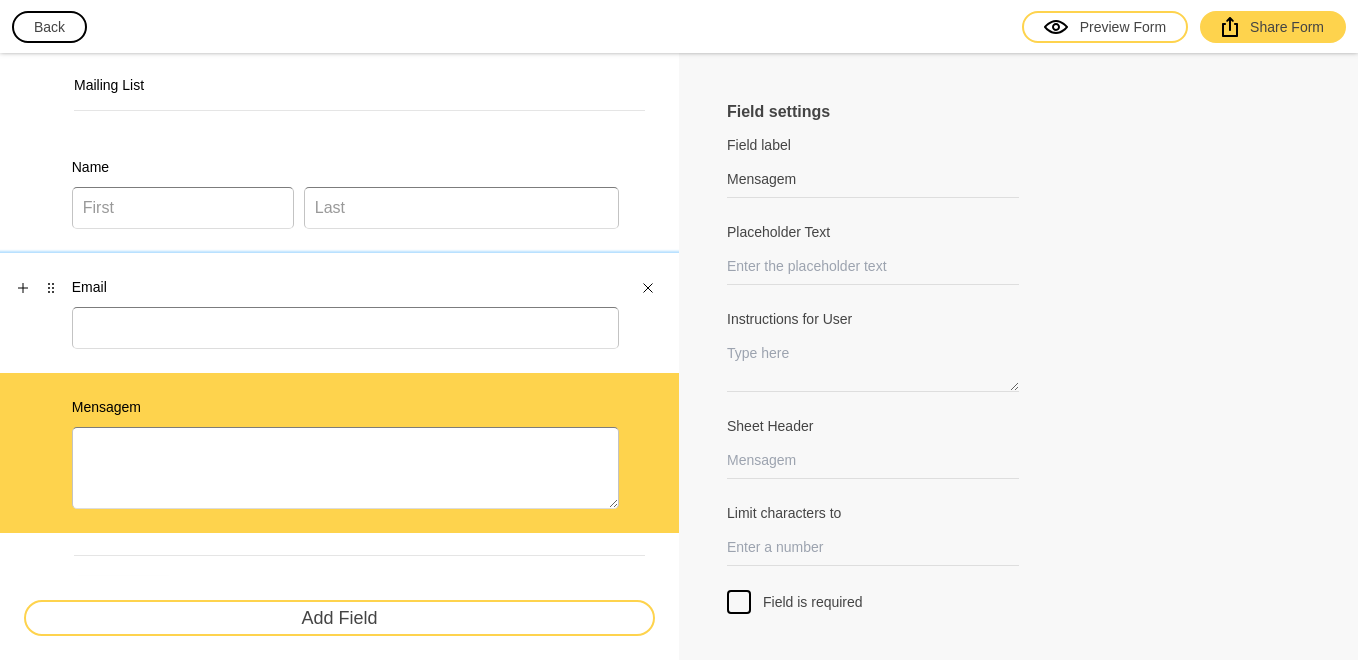 type on "Email" 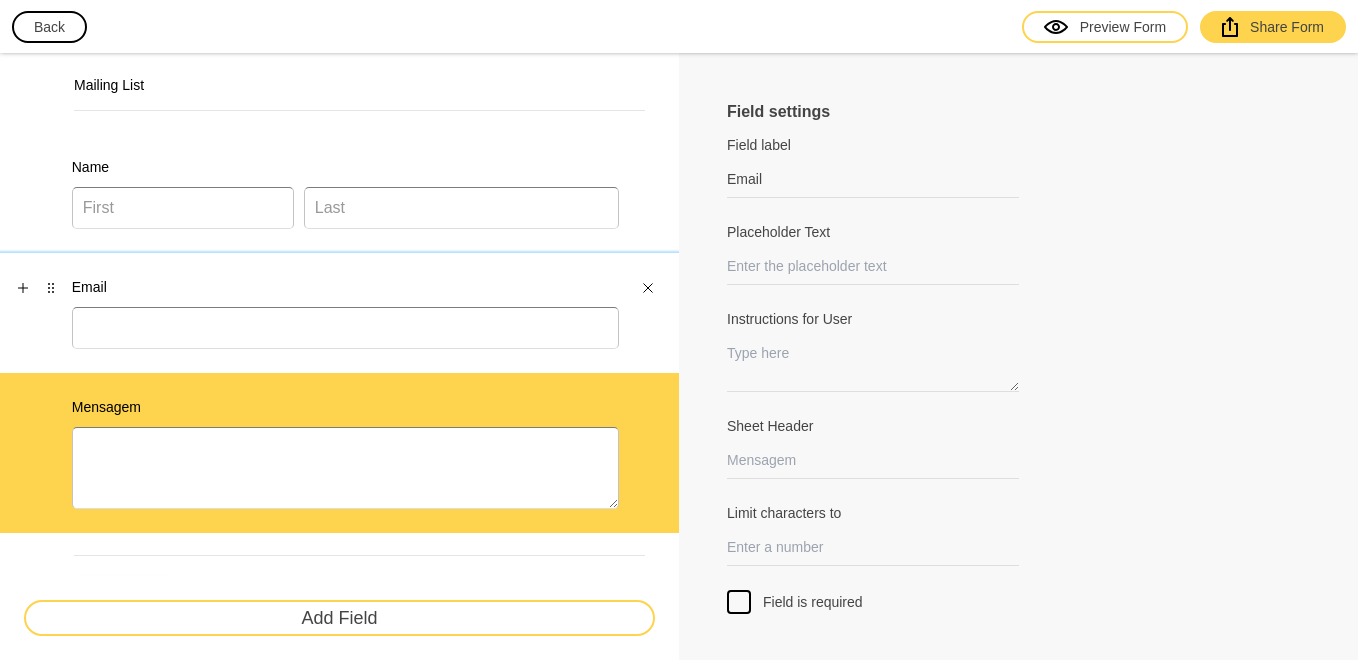 select on "large" 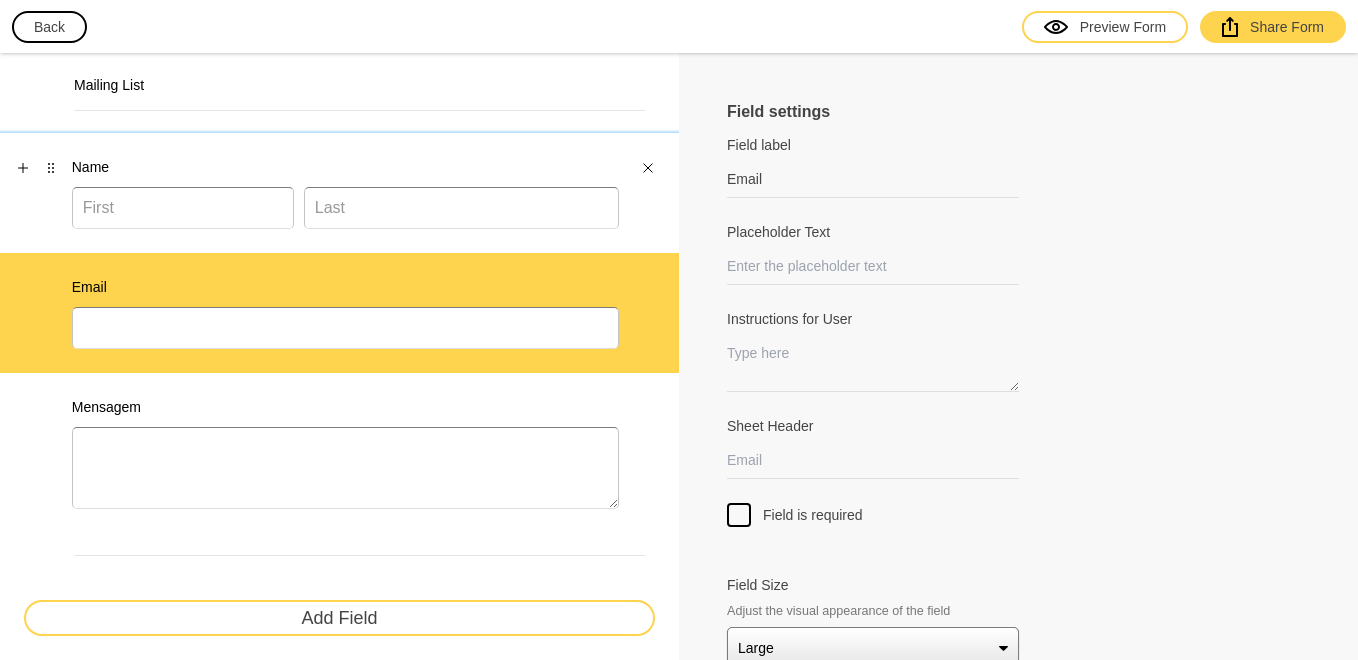 click on "Name" at bounding box center (339, 193) 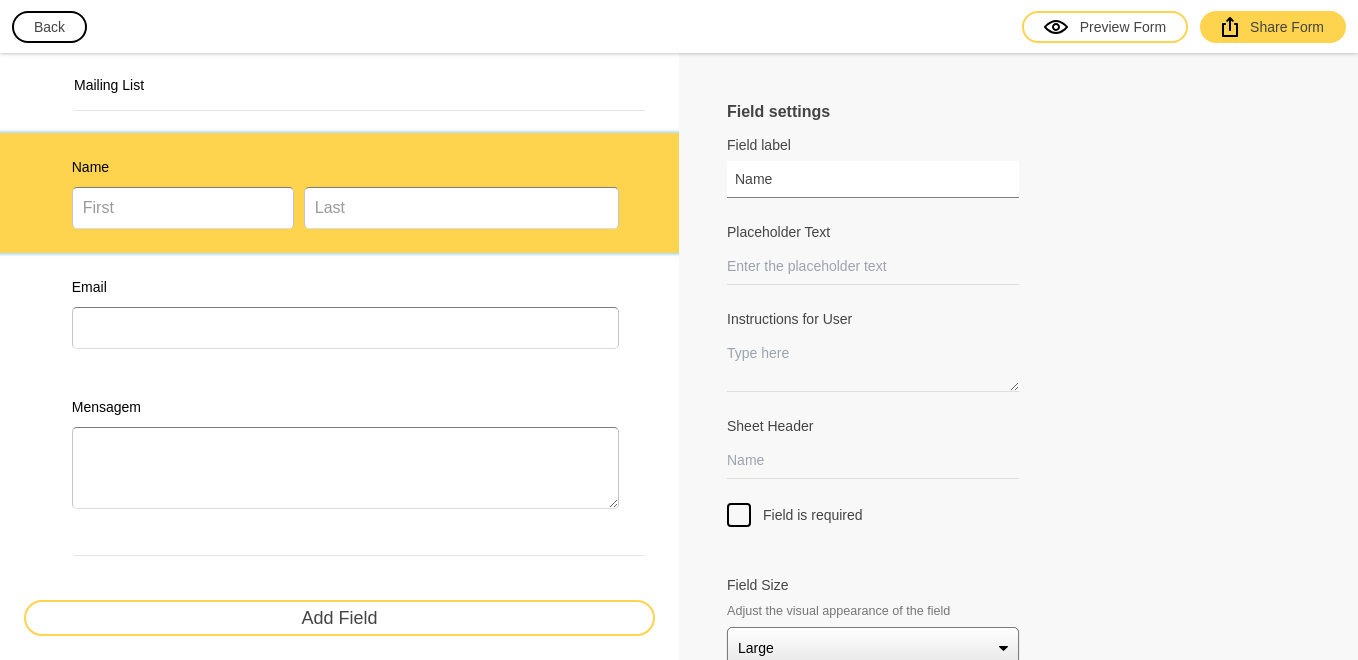 click on "Name" at bounding box center [873, 179] 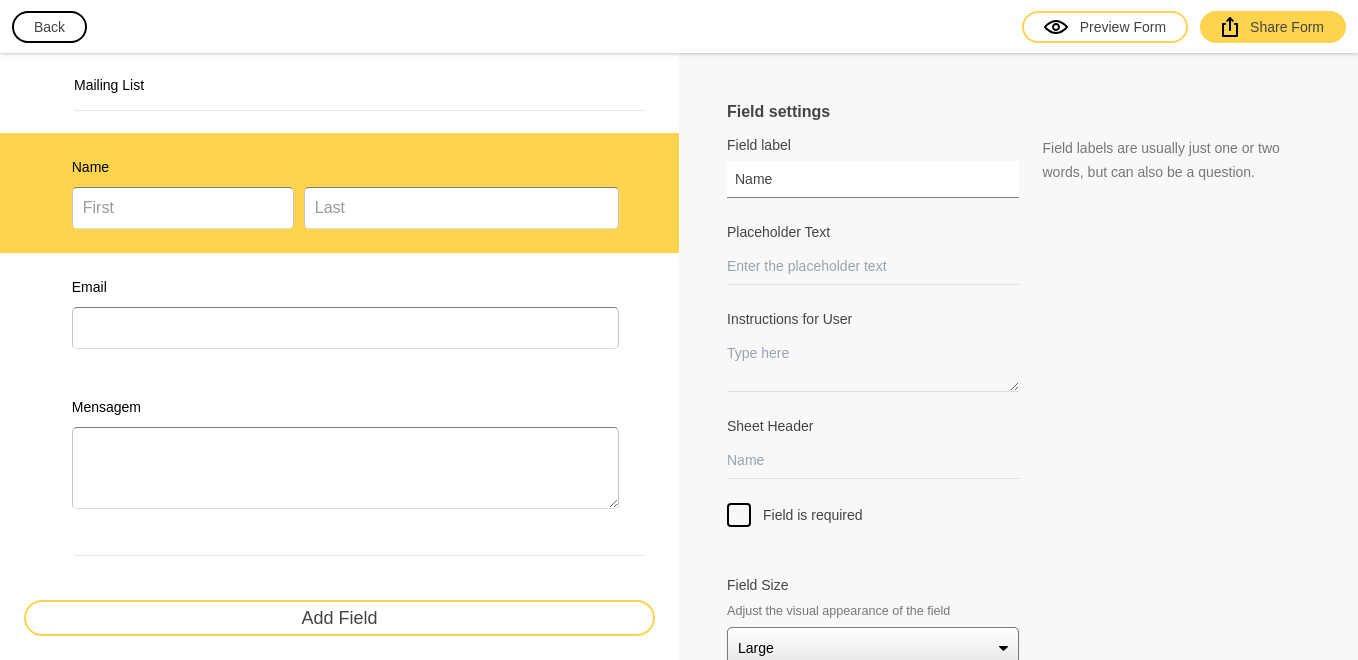 drag, startPoint x: 810, startPoint y: 179, endPoint x: 486, endPoint y: 158, distance: 324.67984 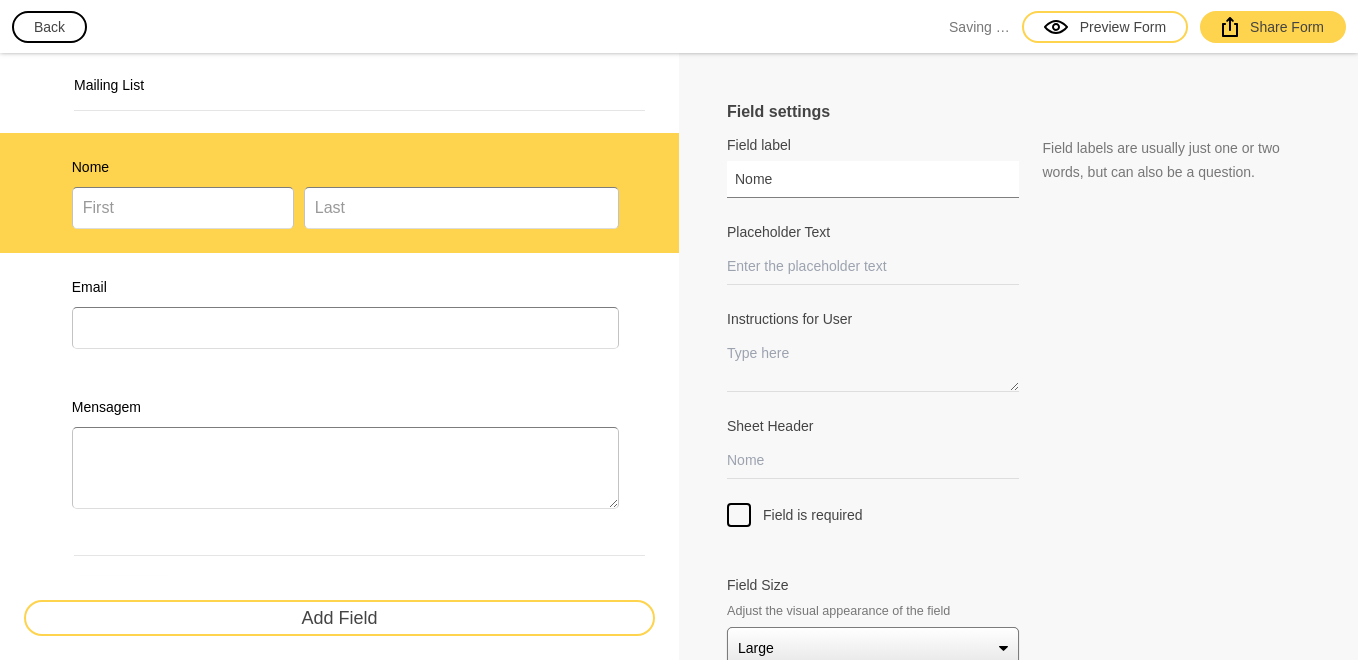 type on "Nome" 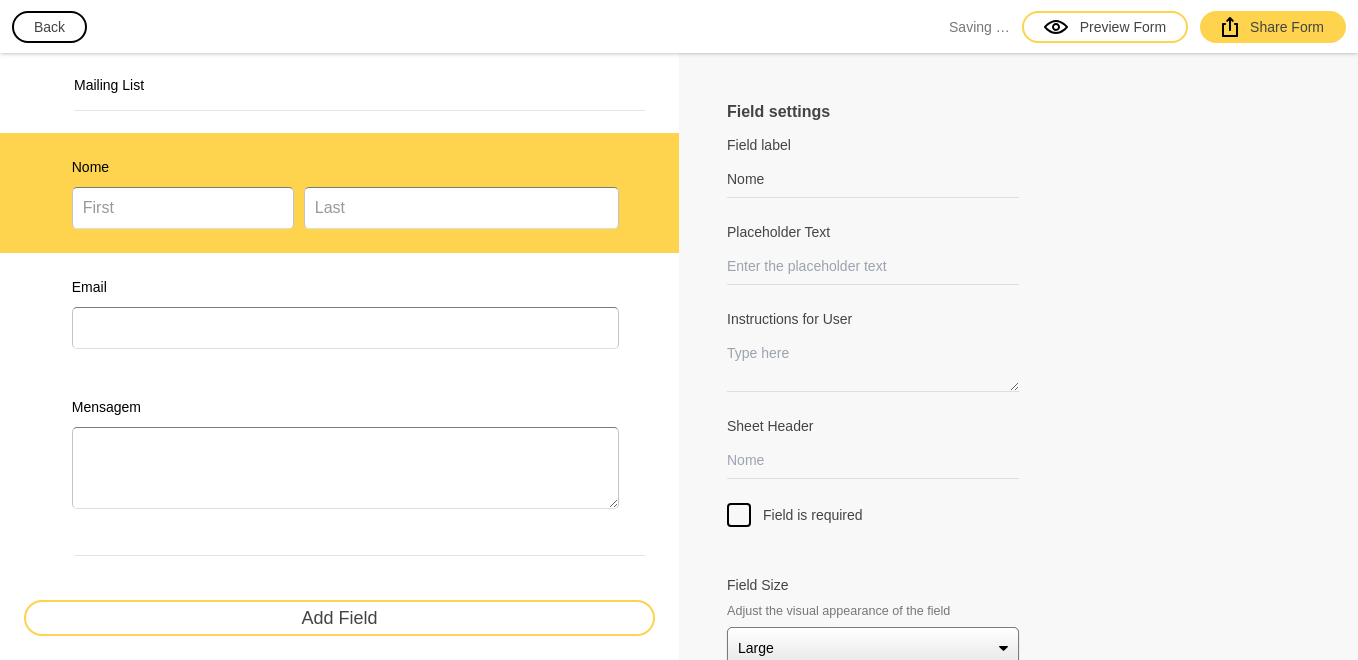 click at bounding box center (873, 245) 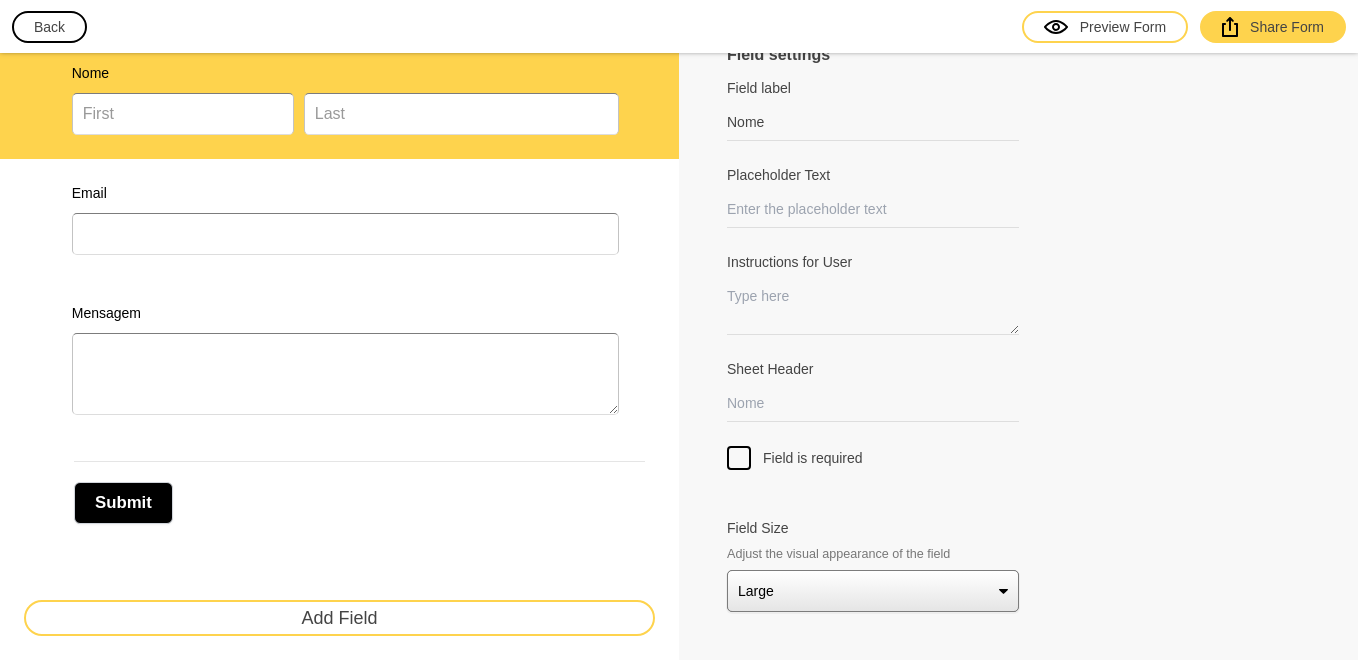 scroll, scrollTop: 0, scrollLeft: 0, axis: both 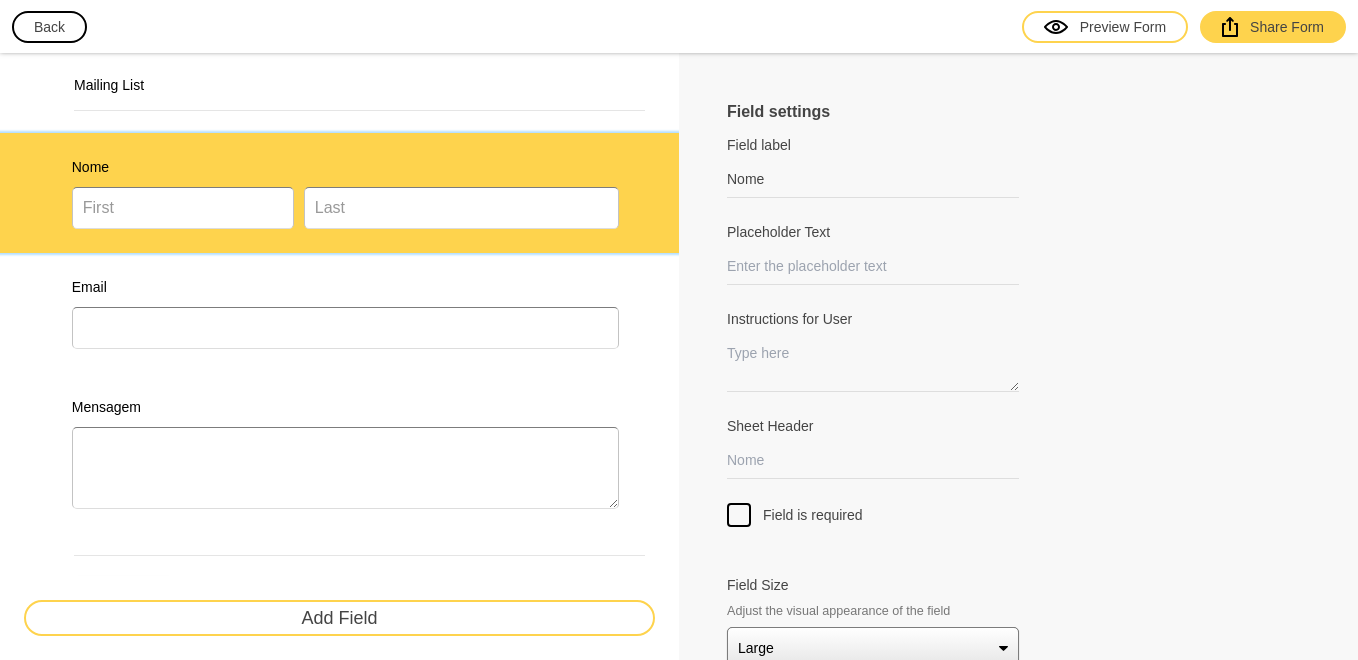 click on "Placeholder Text" at bounding box center (873, 232) 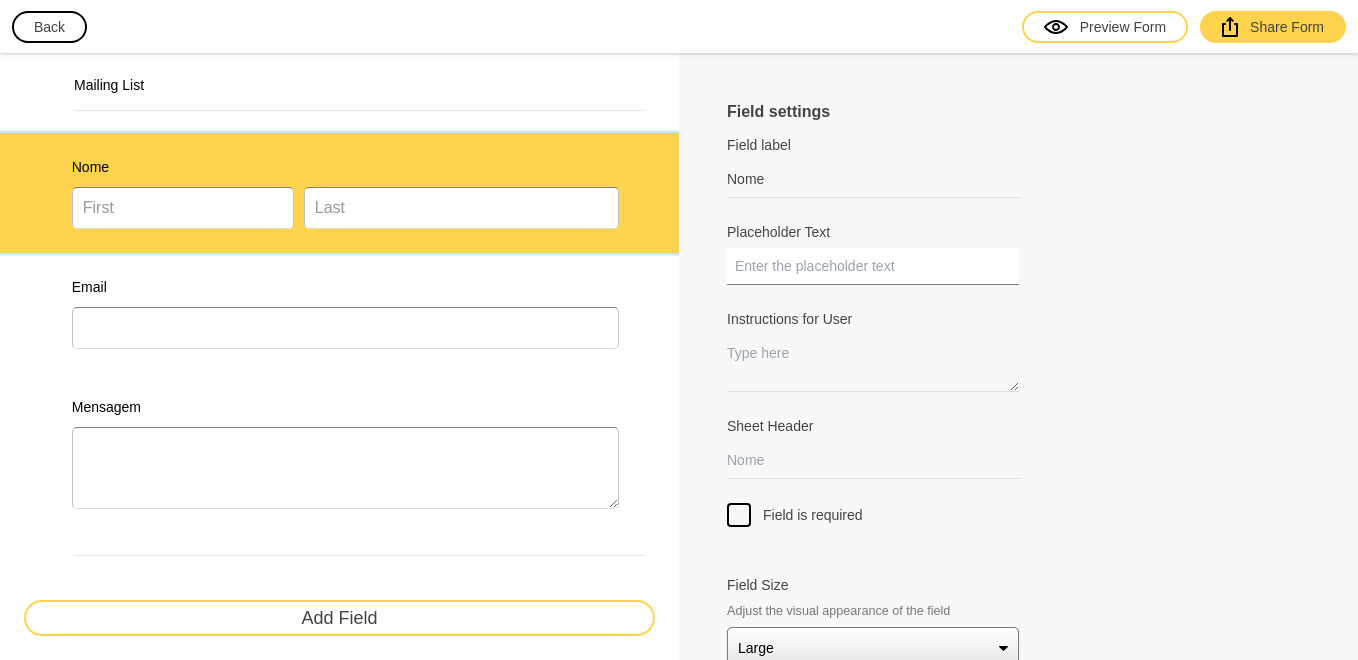 click on "Placeholder Text" at bounding box center (873, 266) 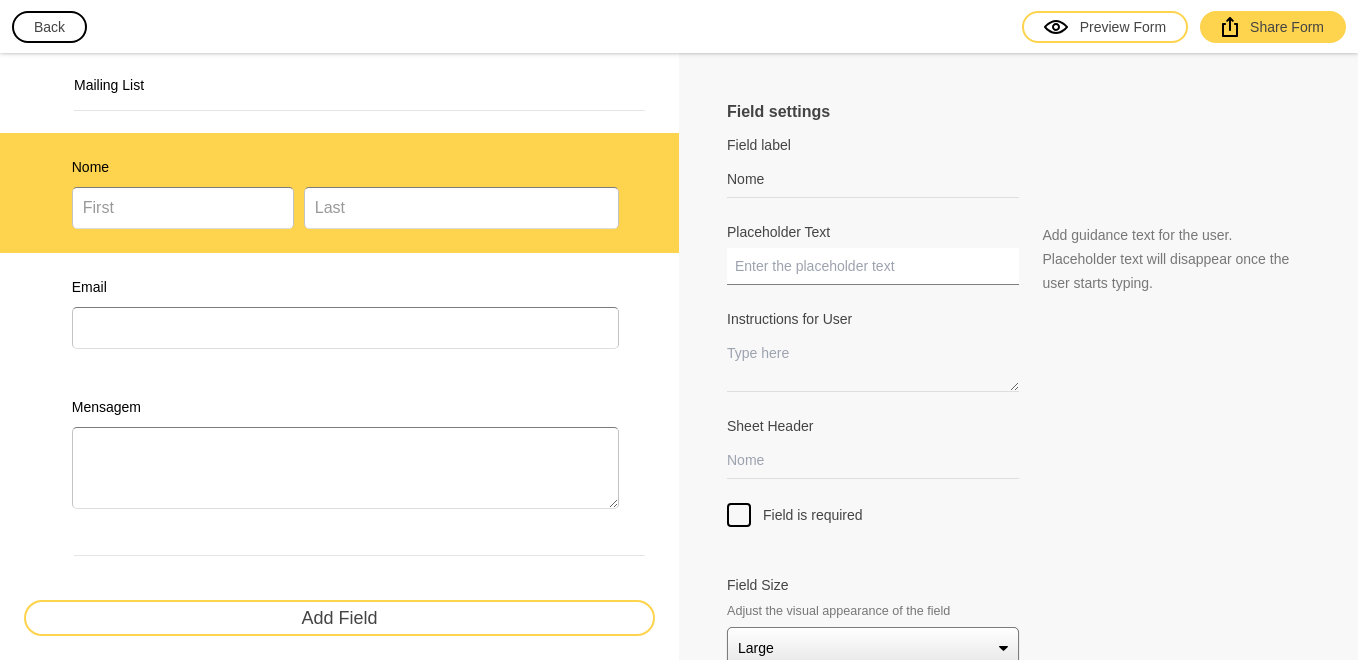 click on "Placeholder Text" at bounding box center [873, 266] 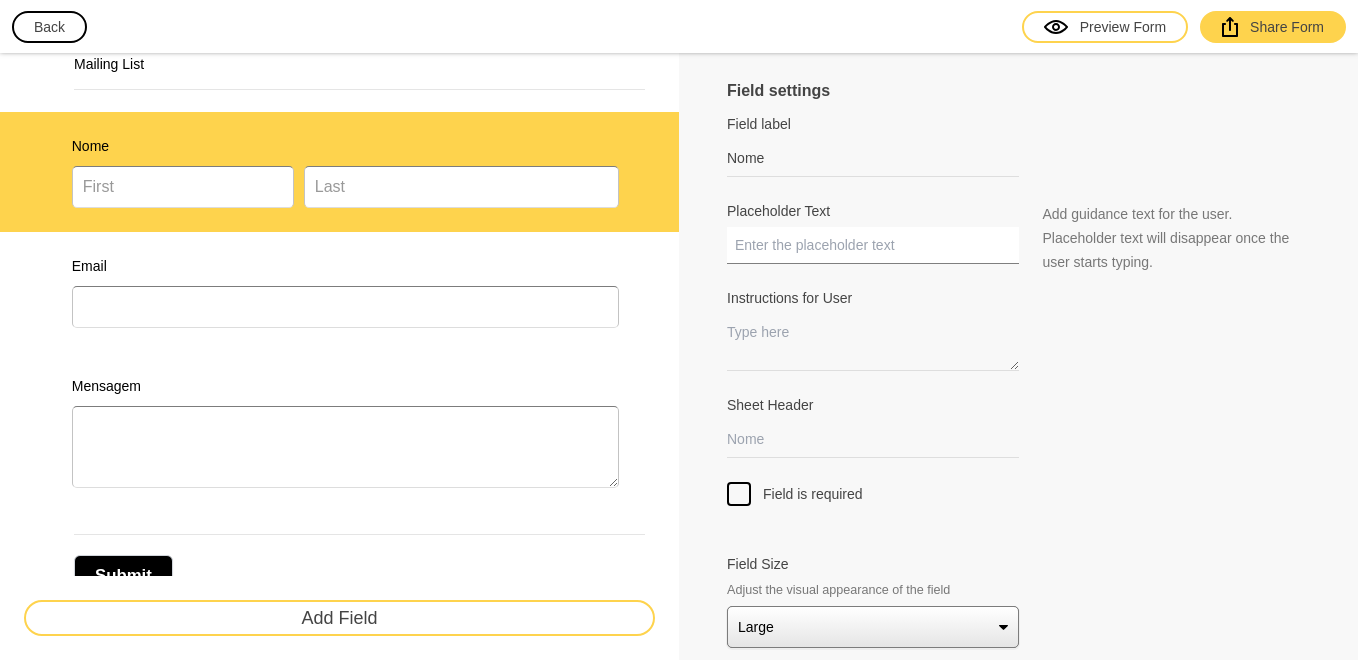 scroll, scrollTop: 0, scrollLeft: 0, axis: both 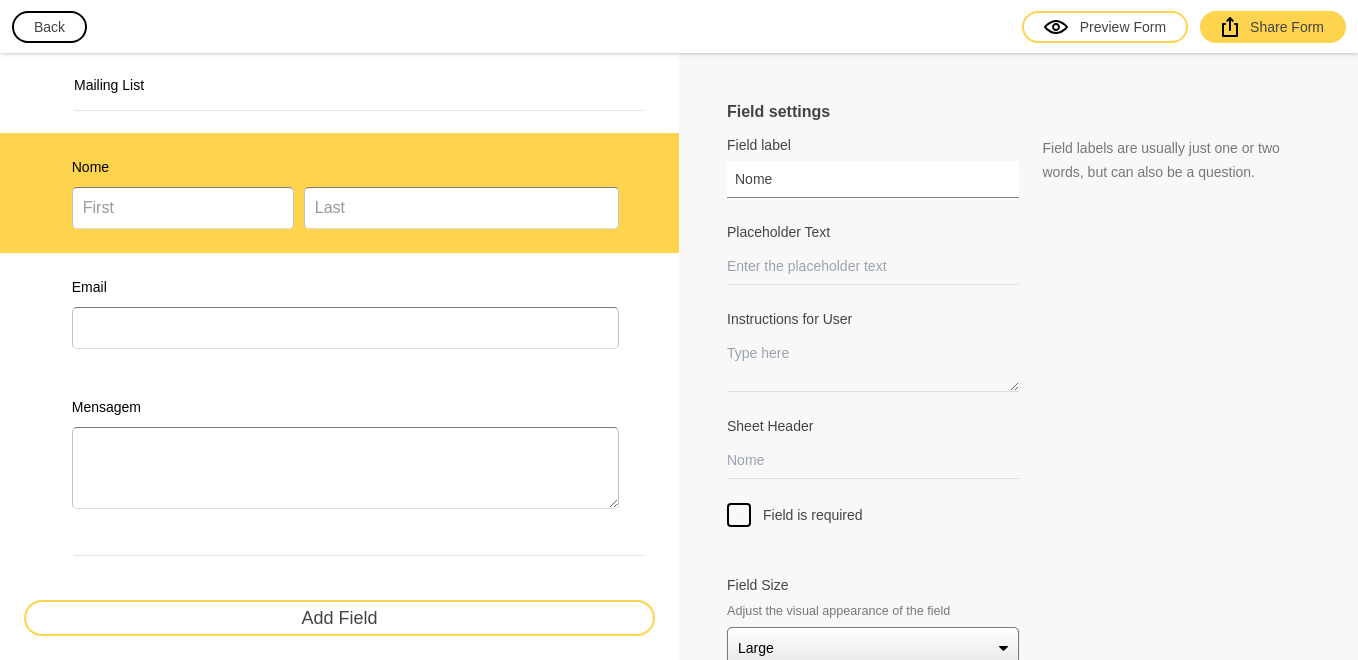 click on "Nome" at bounding box center [873, 179] 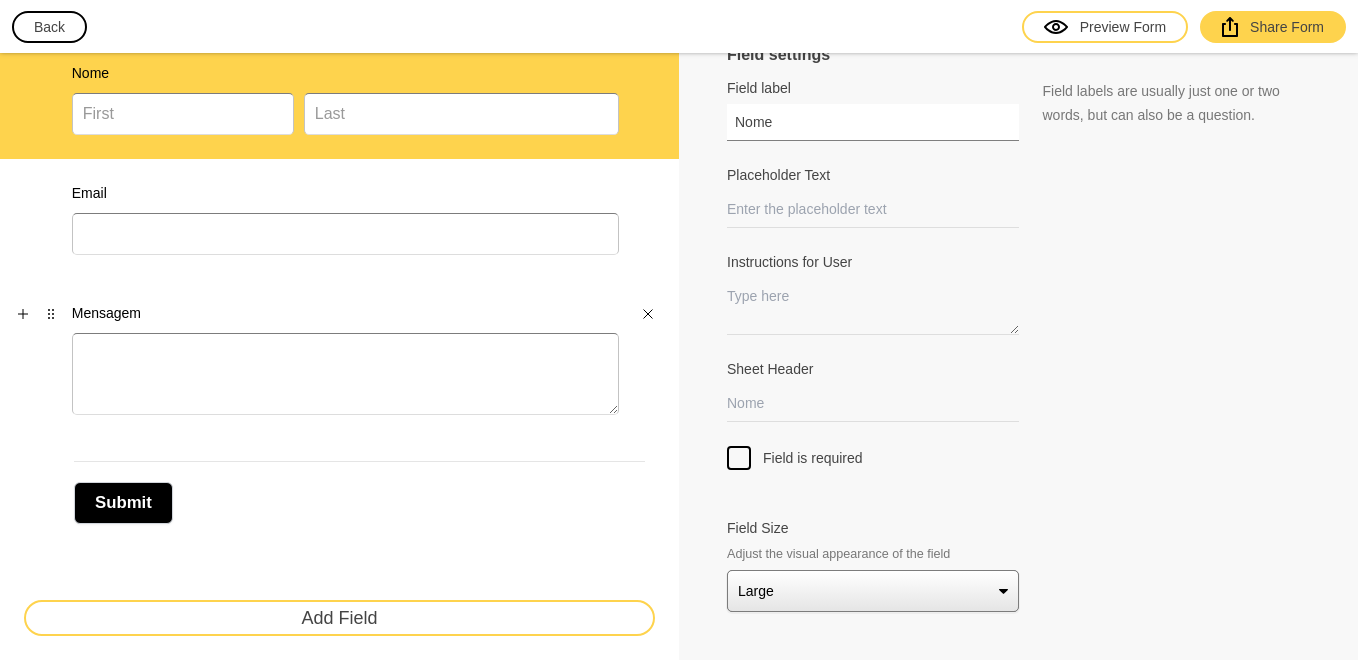 scroll, scrollTop: 0, scrollLeft: 0, axis: both 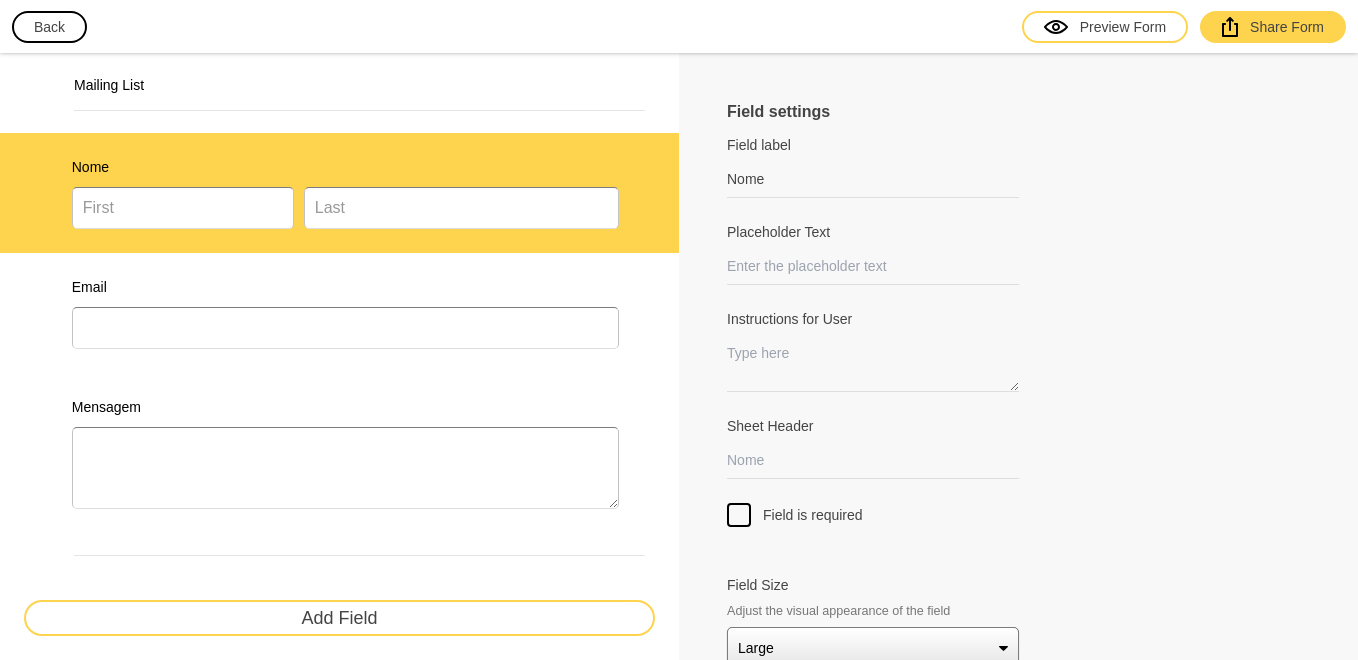 click on "Mailing List" at bounding box center (359, 93) 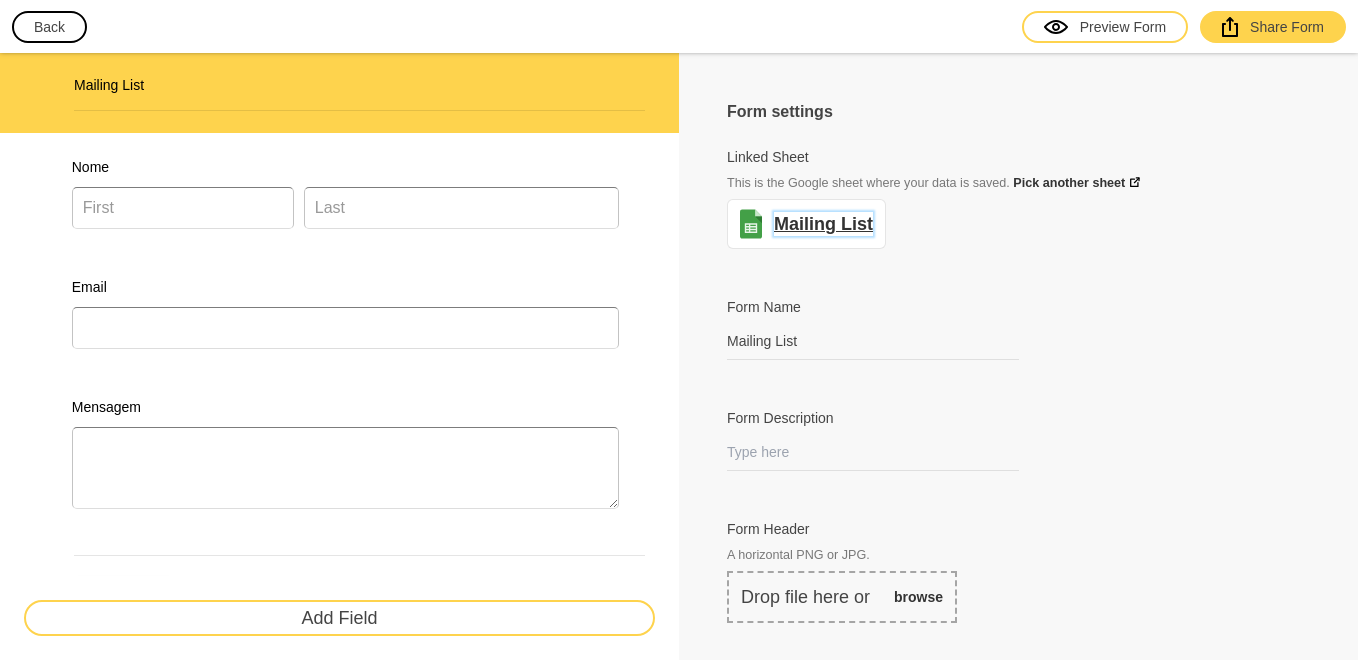 click on "Mailing List" at bounding box center (823, 224) 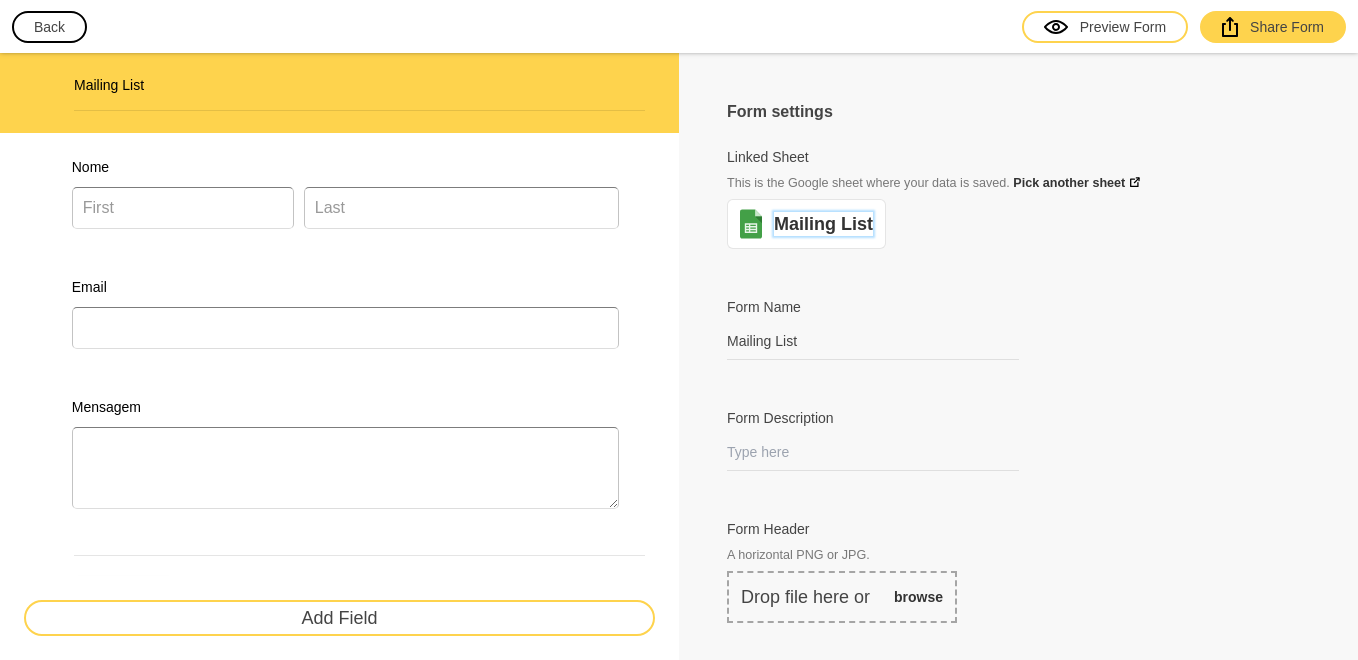 click on "Use this property to display a short description that your user should read when filling out the form." at bounding box center [1201, 432] 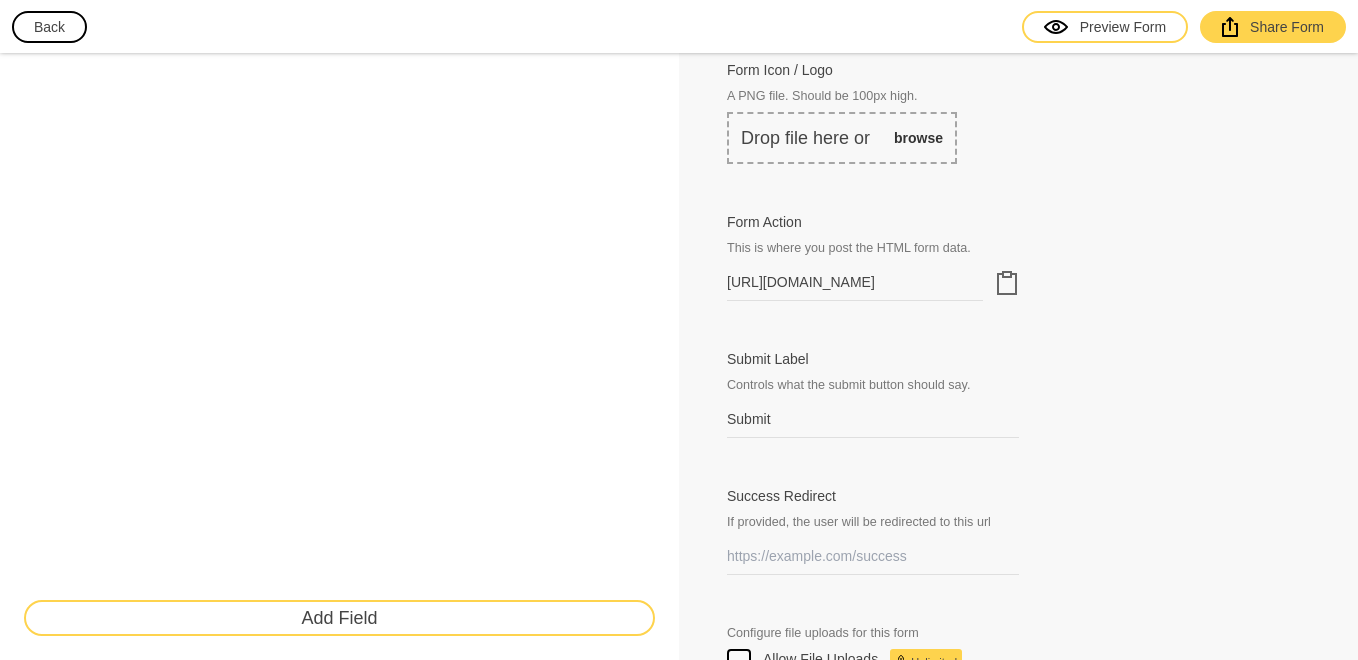 scroll, scrollTop: 600, scrollLeft: 0, axis: vertical 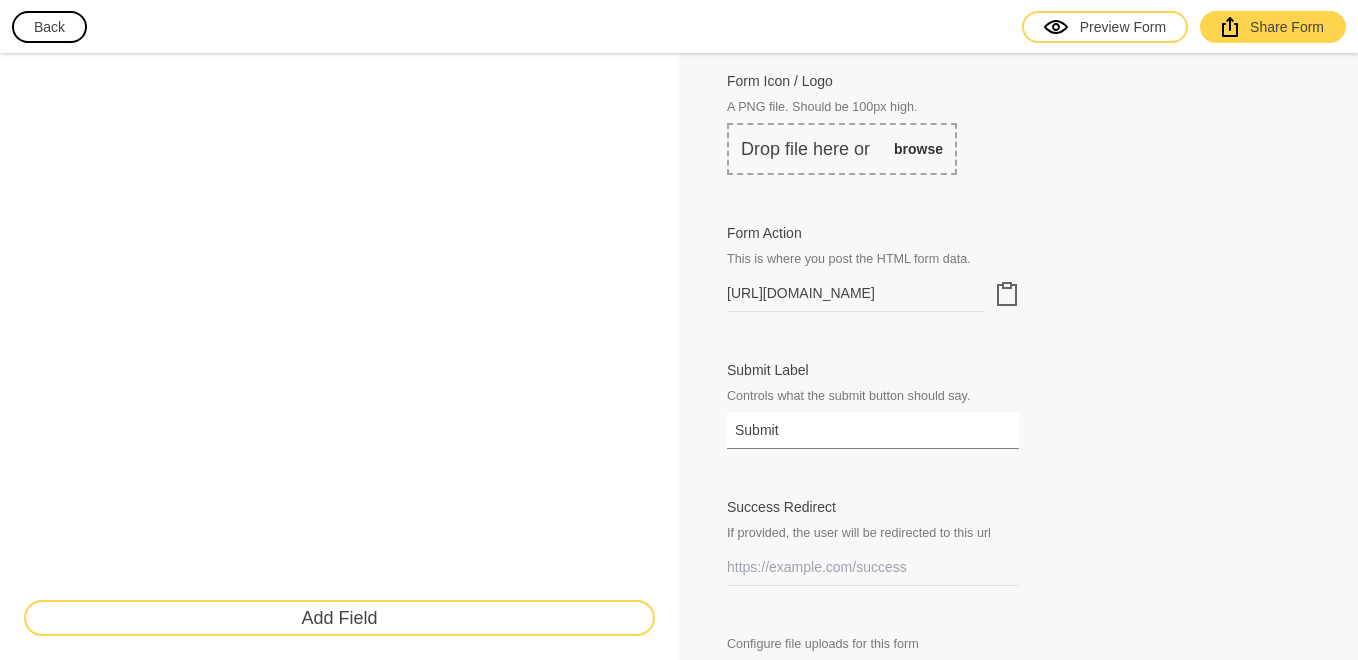 click on "Submit" at bounding box center [873, 430] 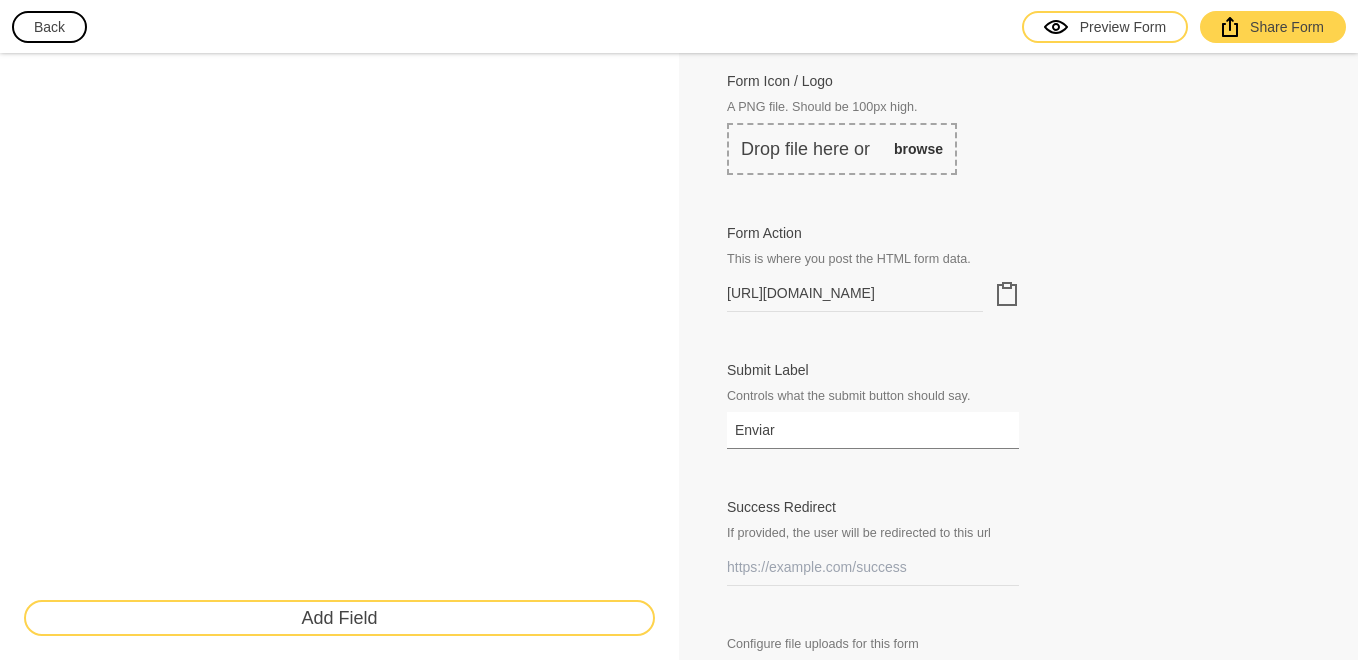 type on "Enviar" 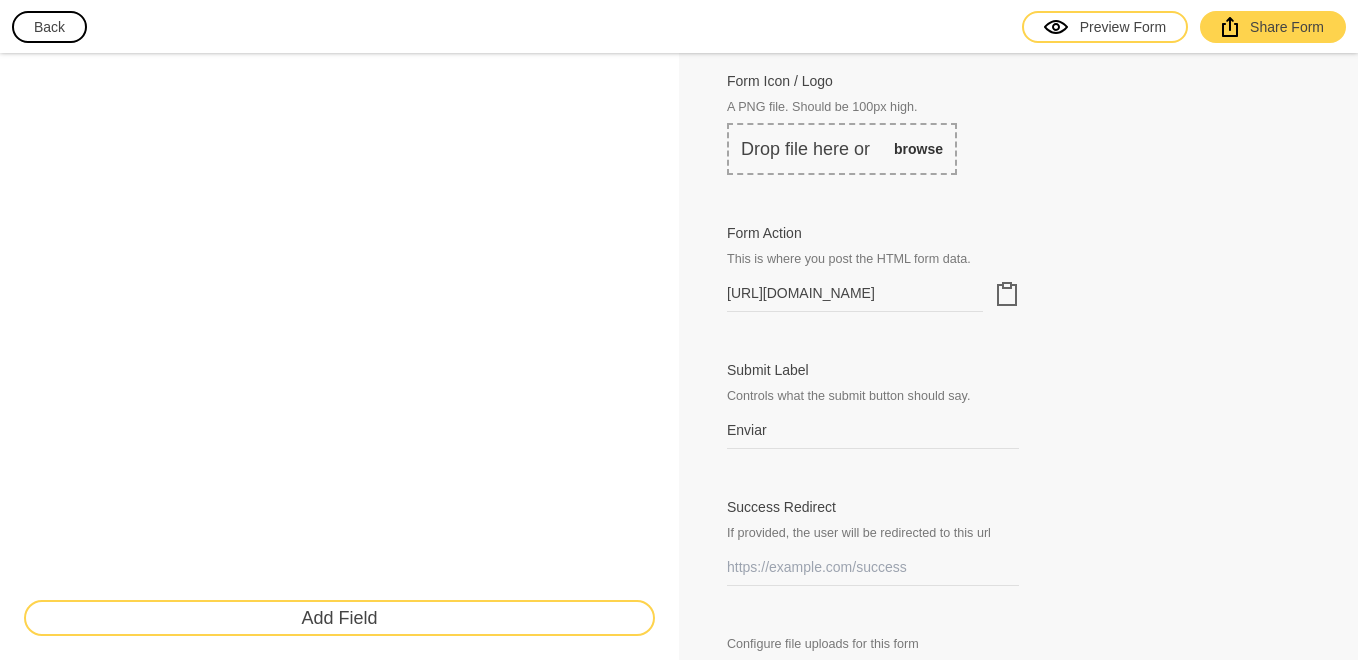 click on "Submit Label Controls what the submit button should say. Enviar" at bounding box center (1018, 404) 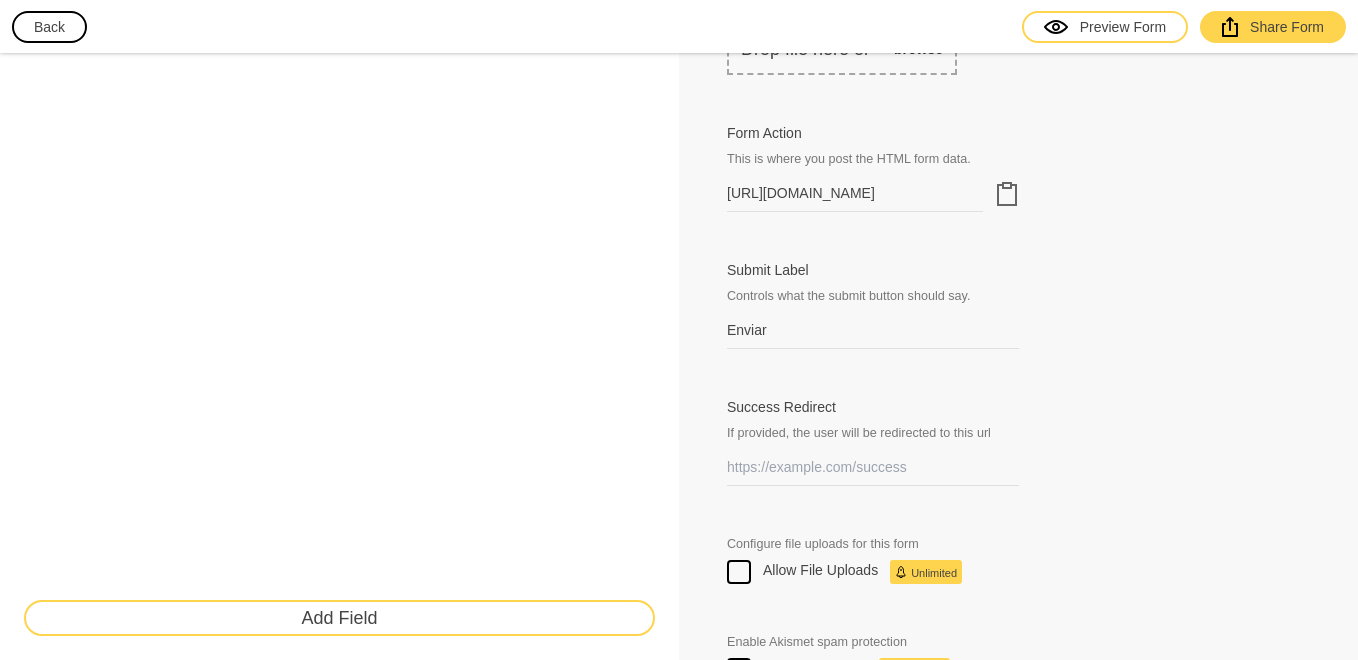 click on "If provided, the user will be redirected to this url" at bounding box center (873, 433) 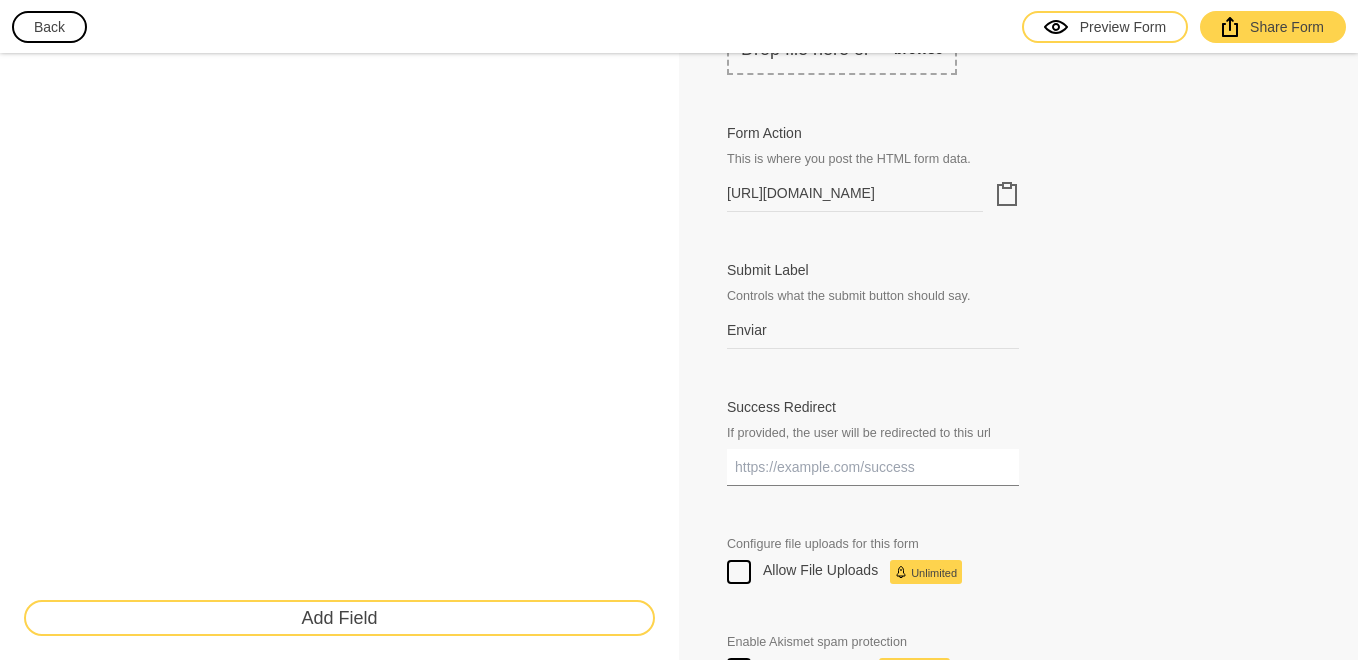 click on "Success Redirect" at bounding box center (873, 467) 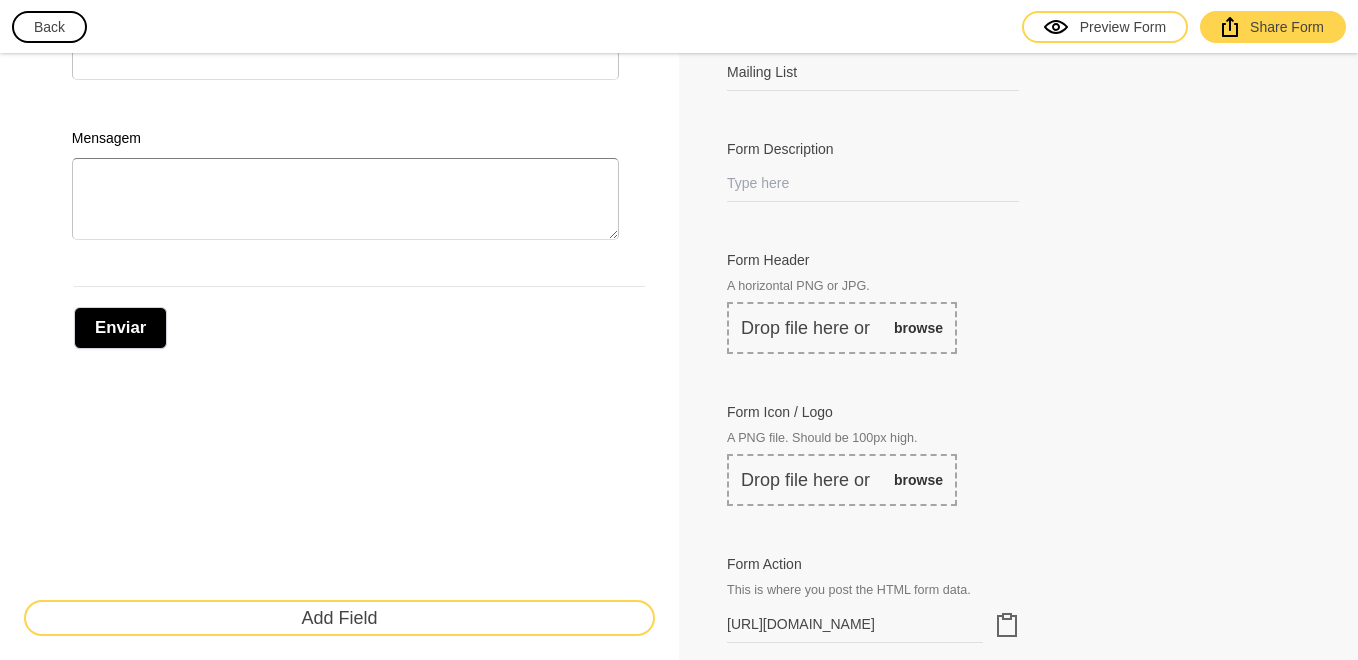 scroll, scrollTop: 0, scrollLeft: 0, axis: both 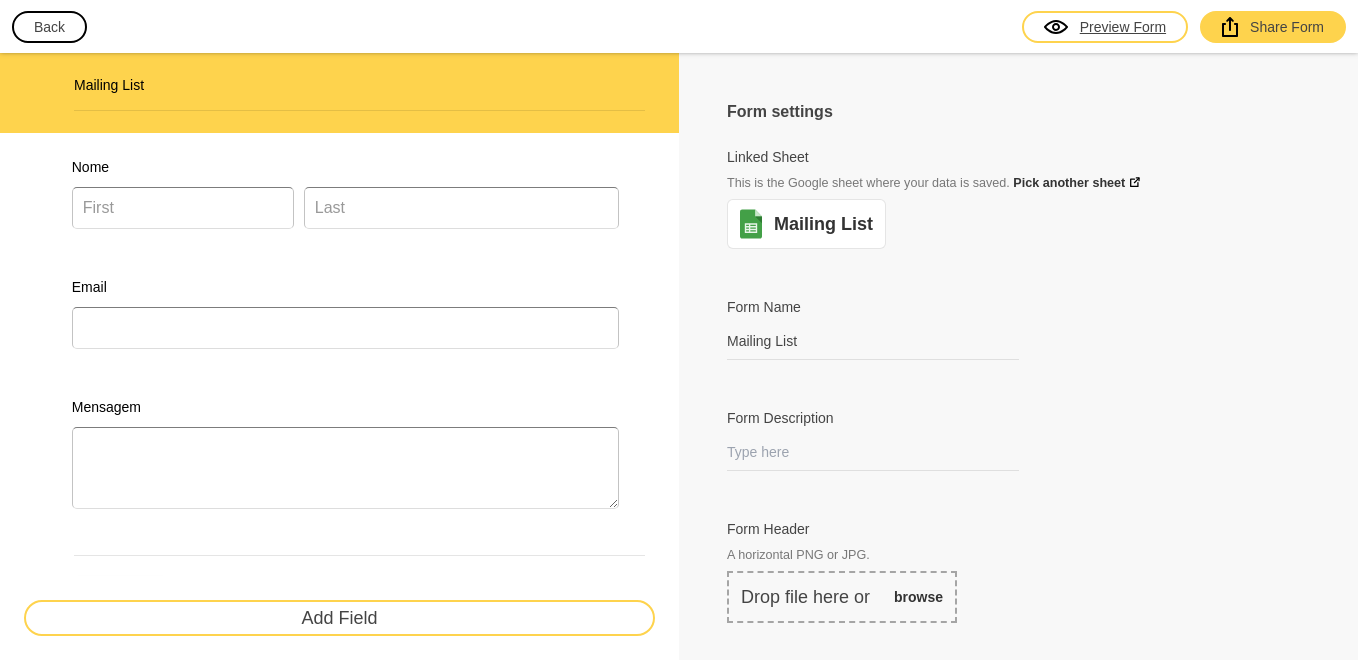 click on "Preview Form" at bounding box center (1105, 27) 